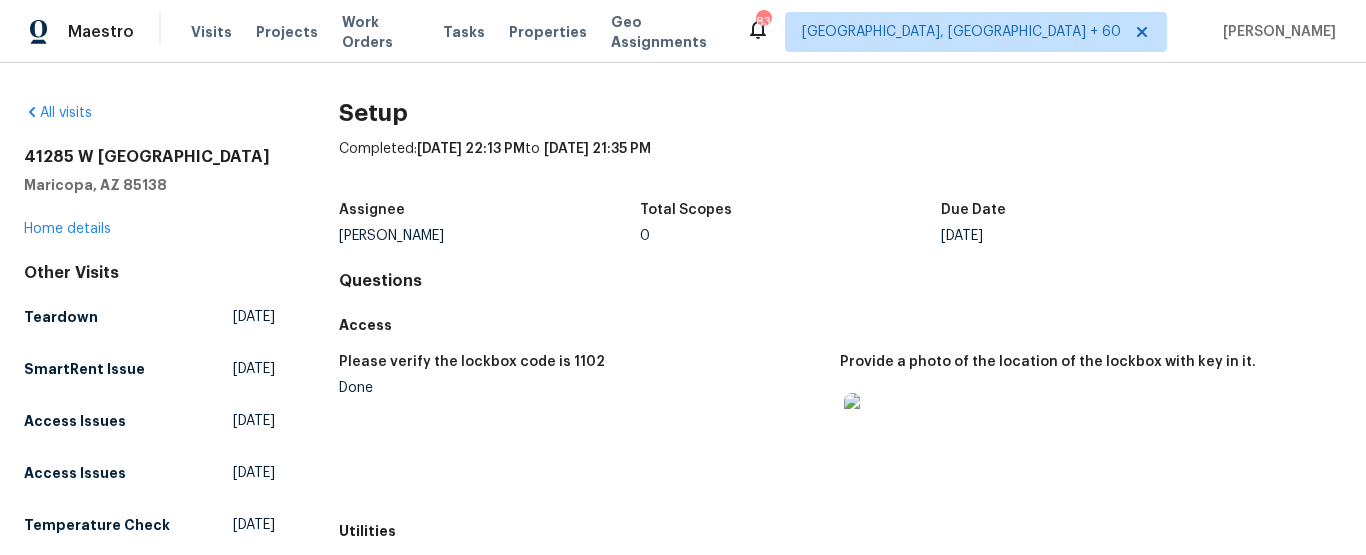 scroll, scrollTop: 0, scrollLeft: 0, axis: both 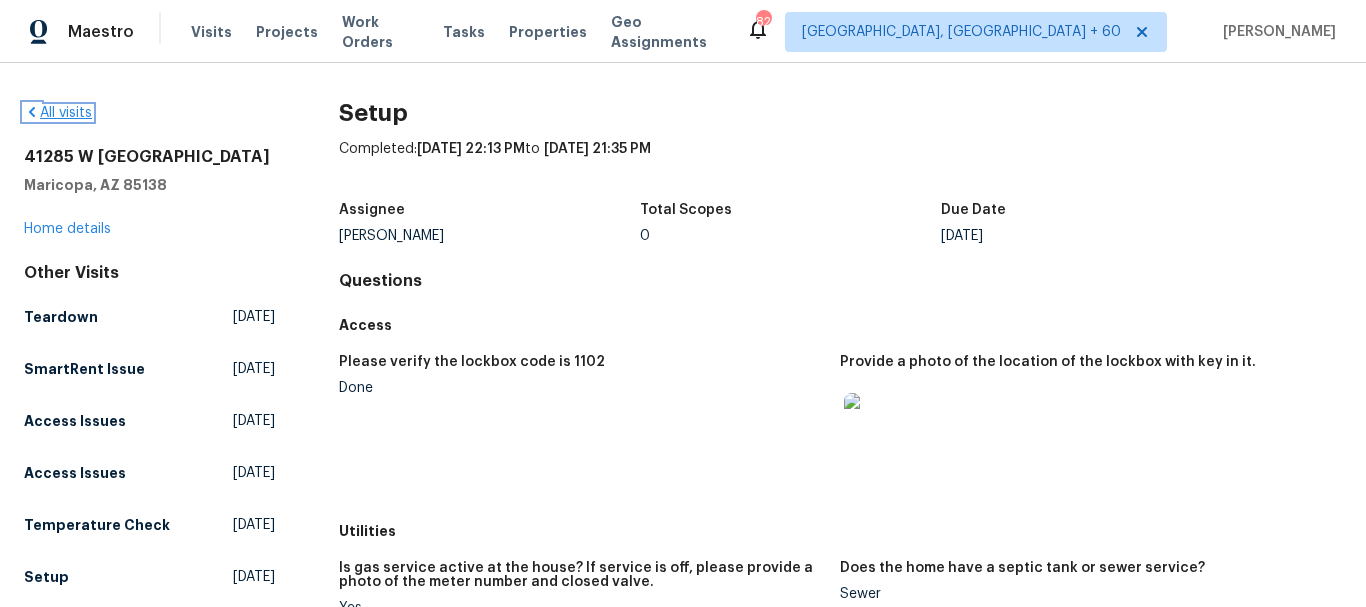 click 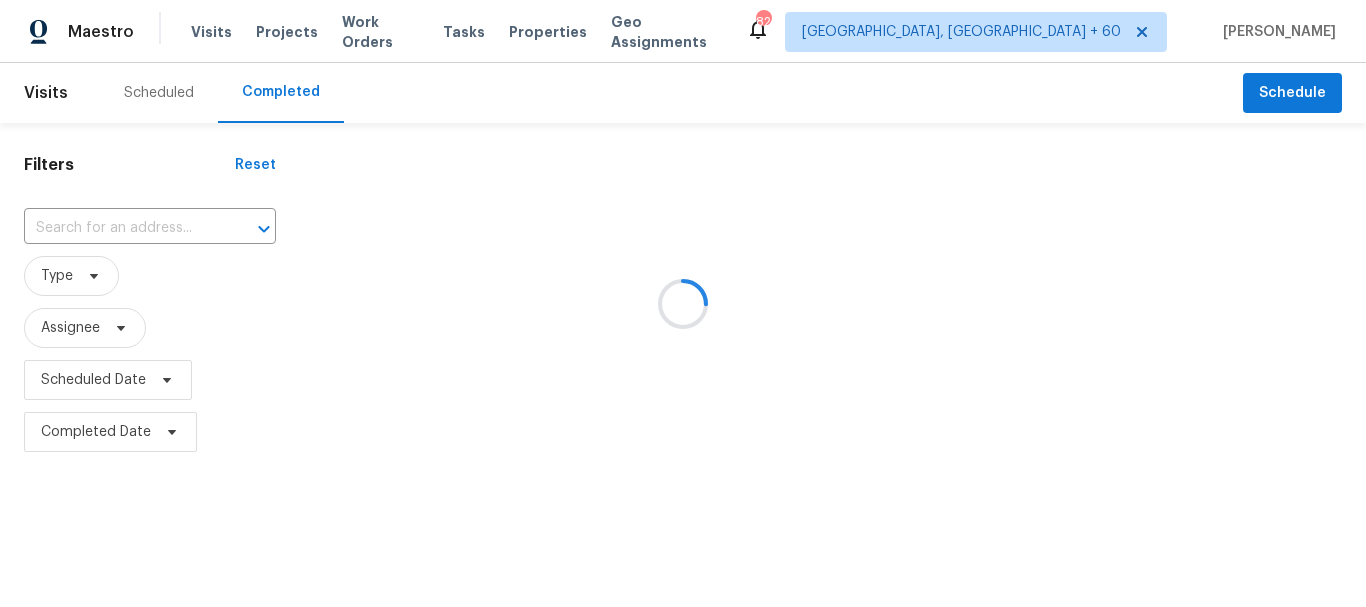 click at bounding box center (683, 303) 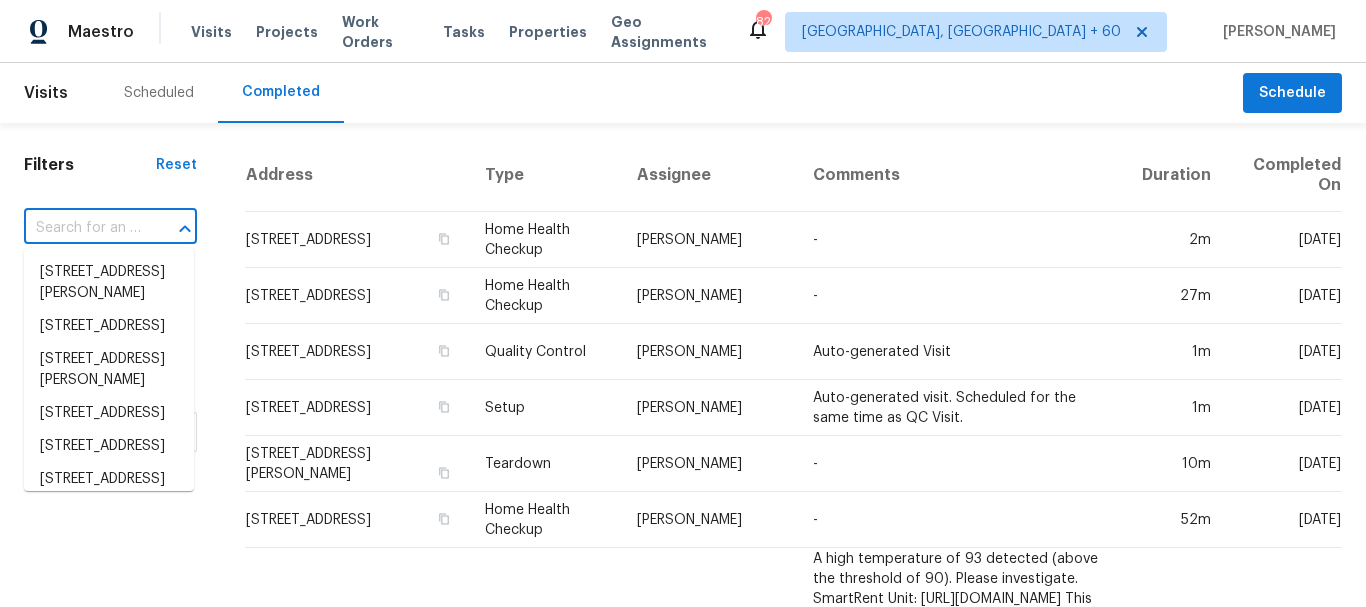 click at bounding box center (82, 228) 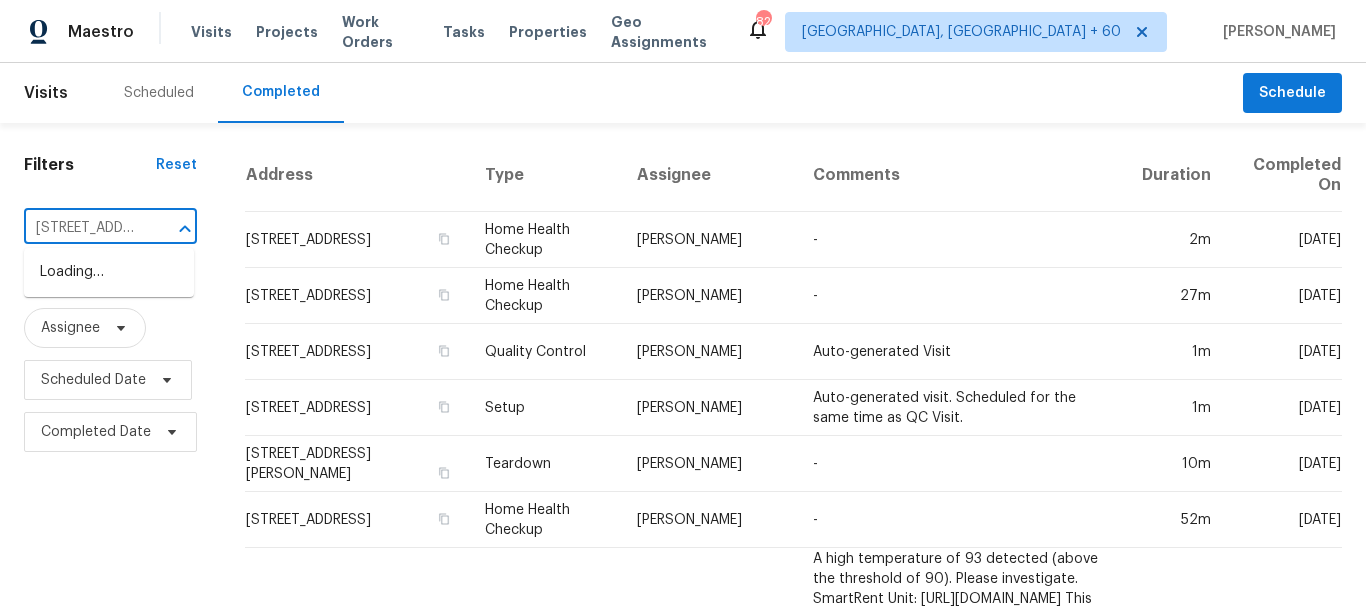 scroll, scrollTop: 0, scrollLeft: 203, axis: horizontal 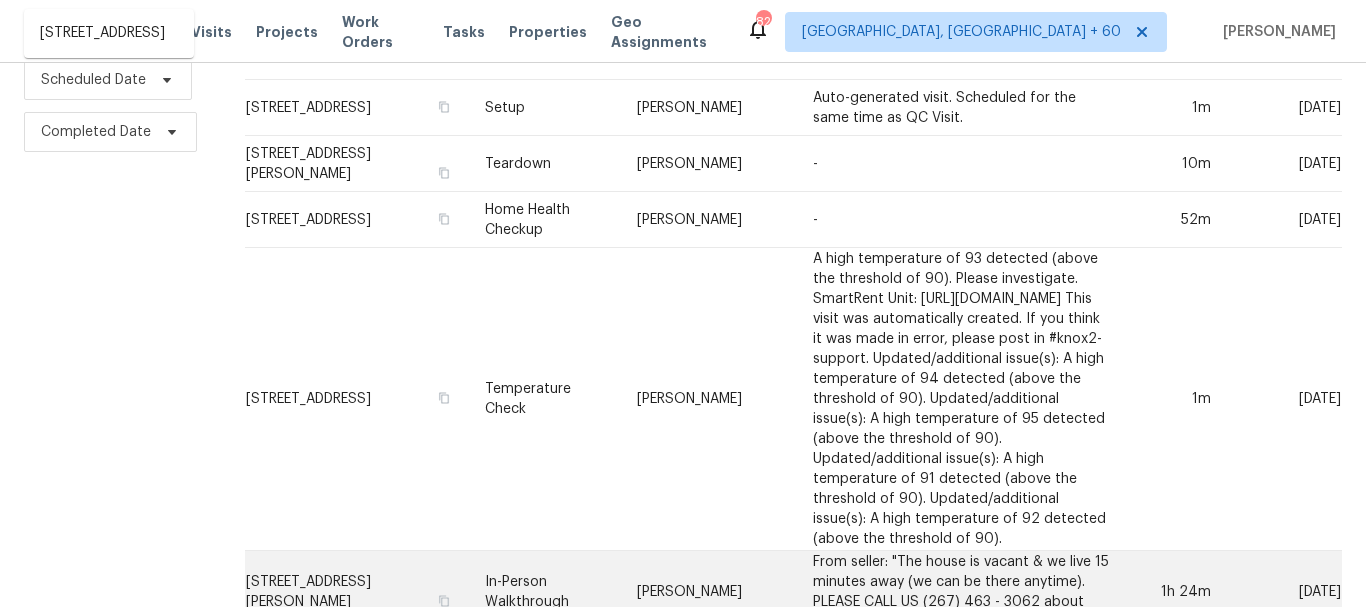type on "[STREET_ADDRESS]" 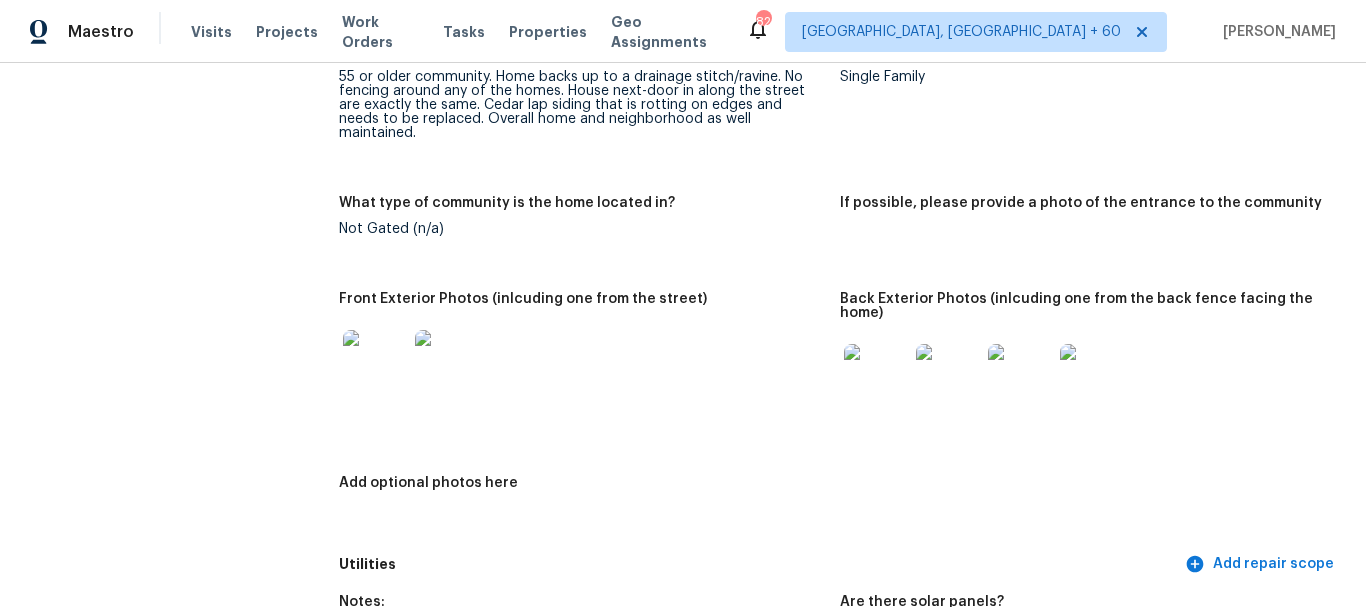 scroll, scrollTop: 900, scrollLeft: 0, axis: vertical 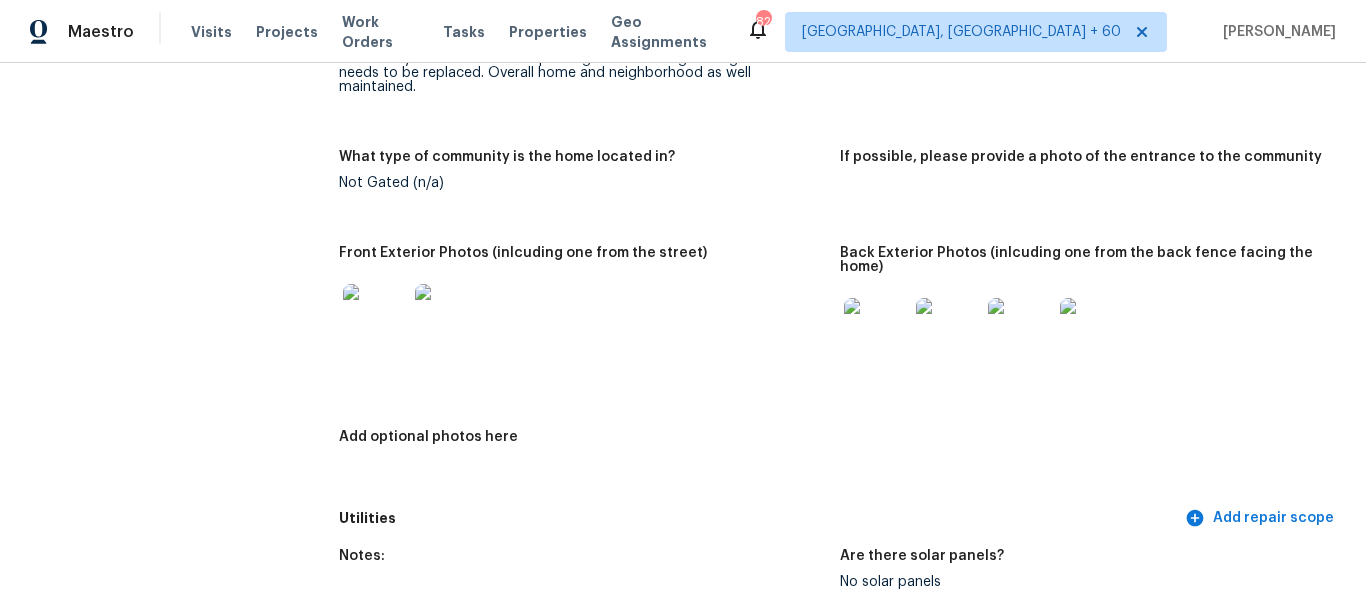 click at bounding box center (876, 330) 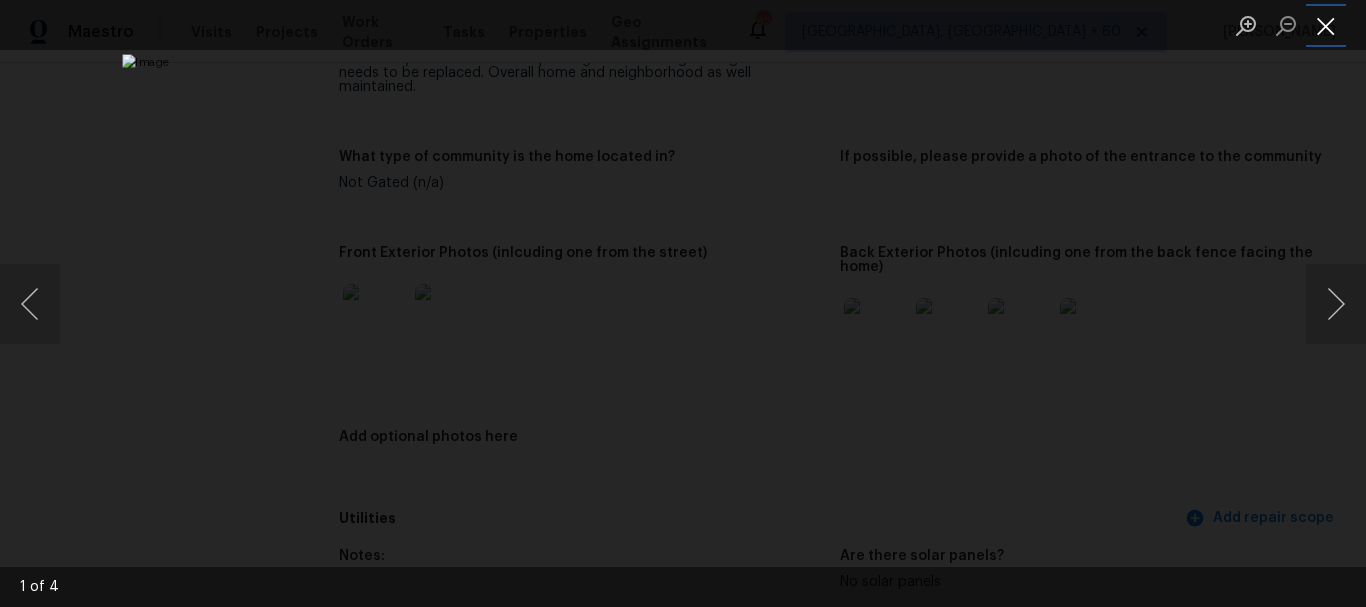 click at bounding box center [1326, 25] 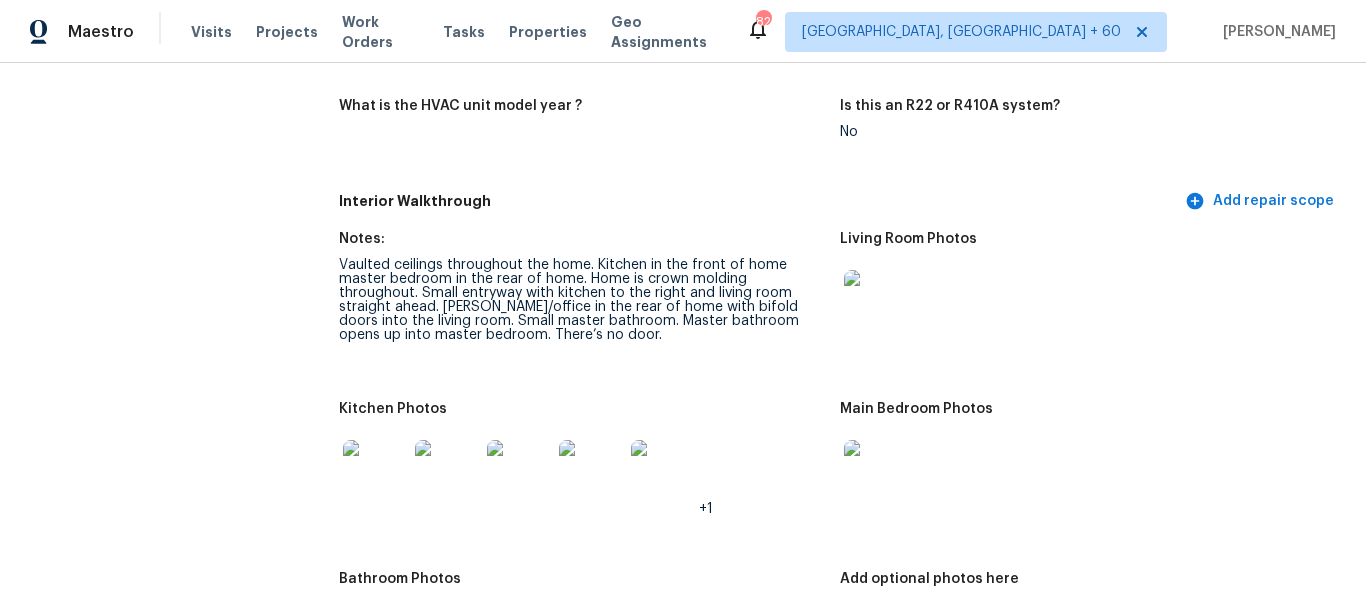 scroll, scrollTop: 2100, scrollLeft: 0, axis: vertical 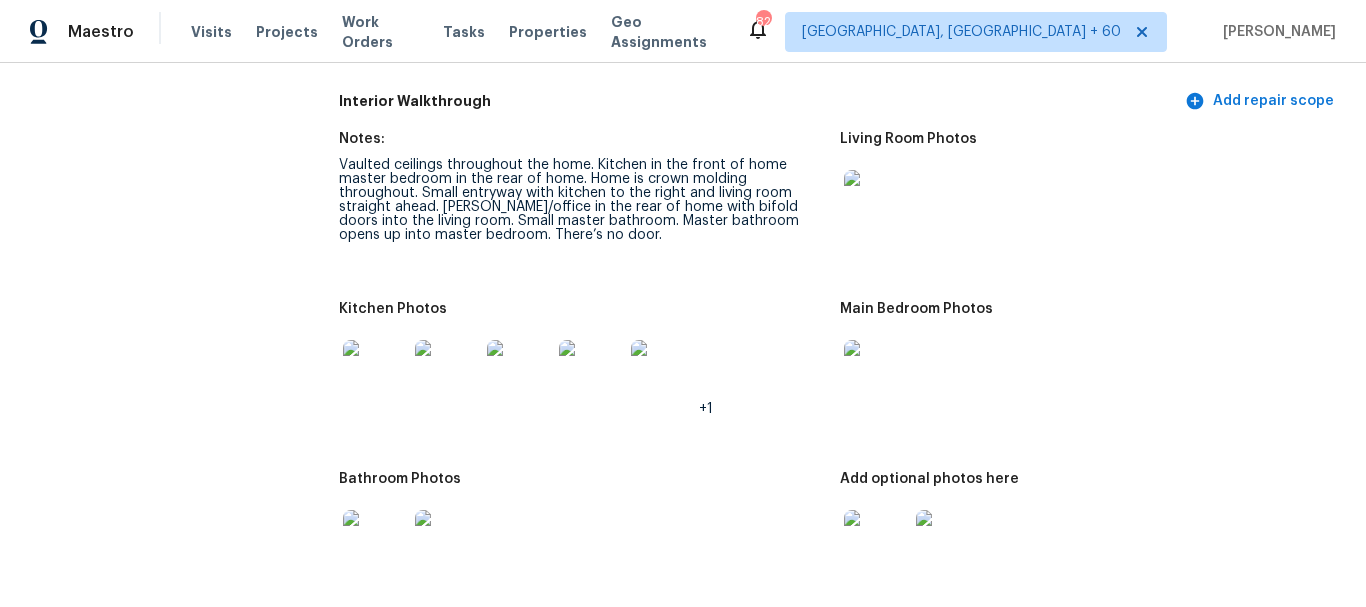 click at bounding box center (876, 372) 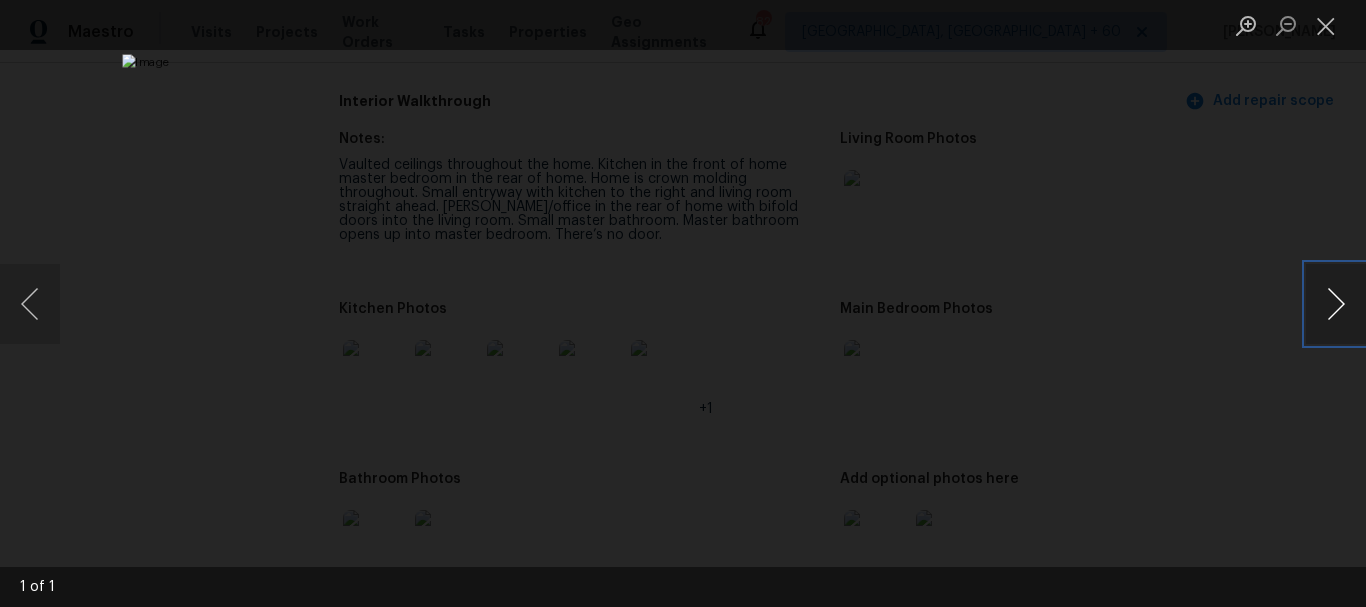 click at bounding box center (1336, 304) 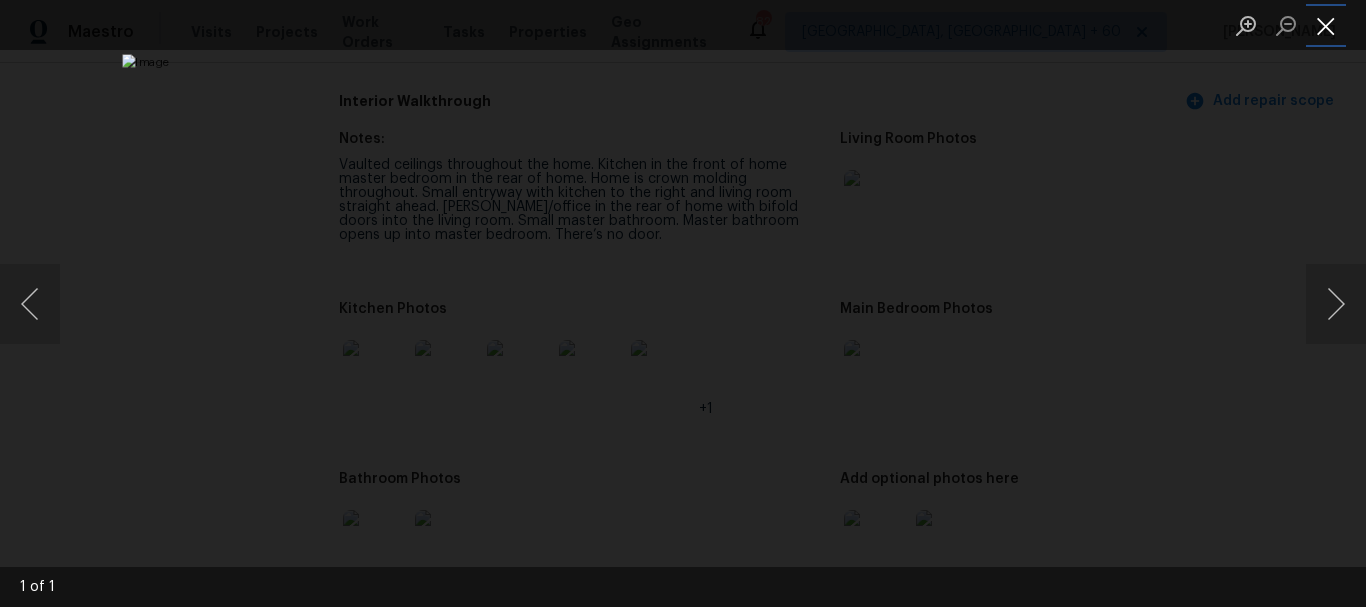 click at bounding box center (1326, 25) 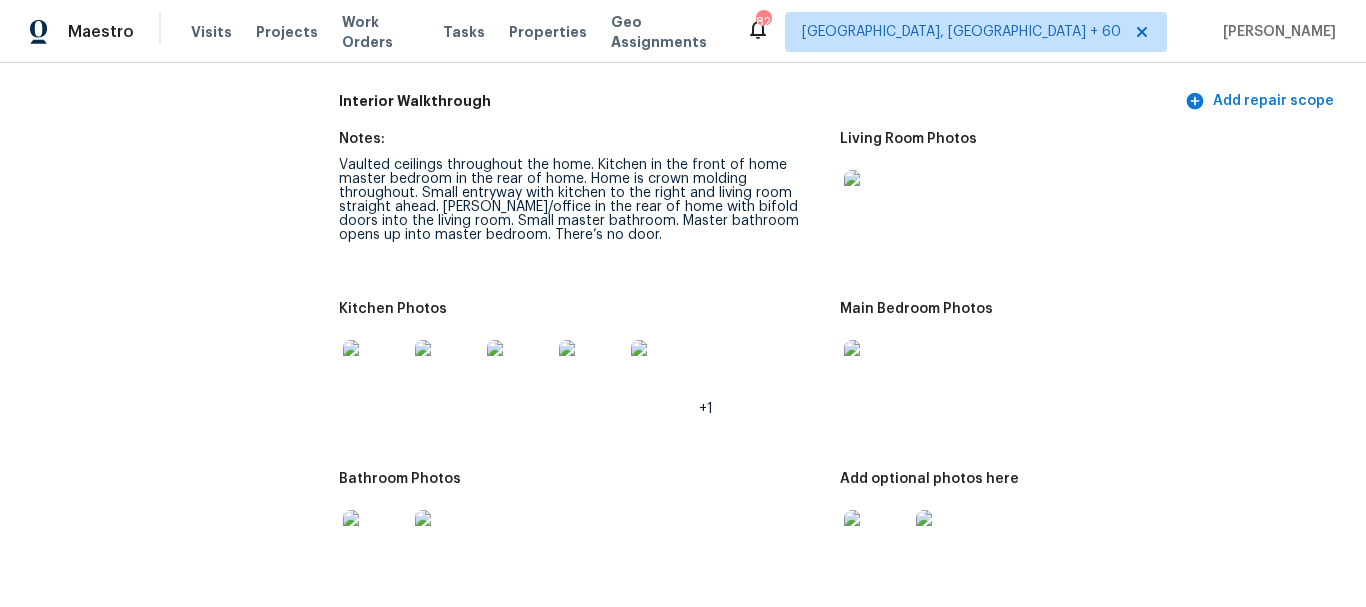 scroll, scrollTop: 2200, scrollLeft: 0, axis: vertical 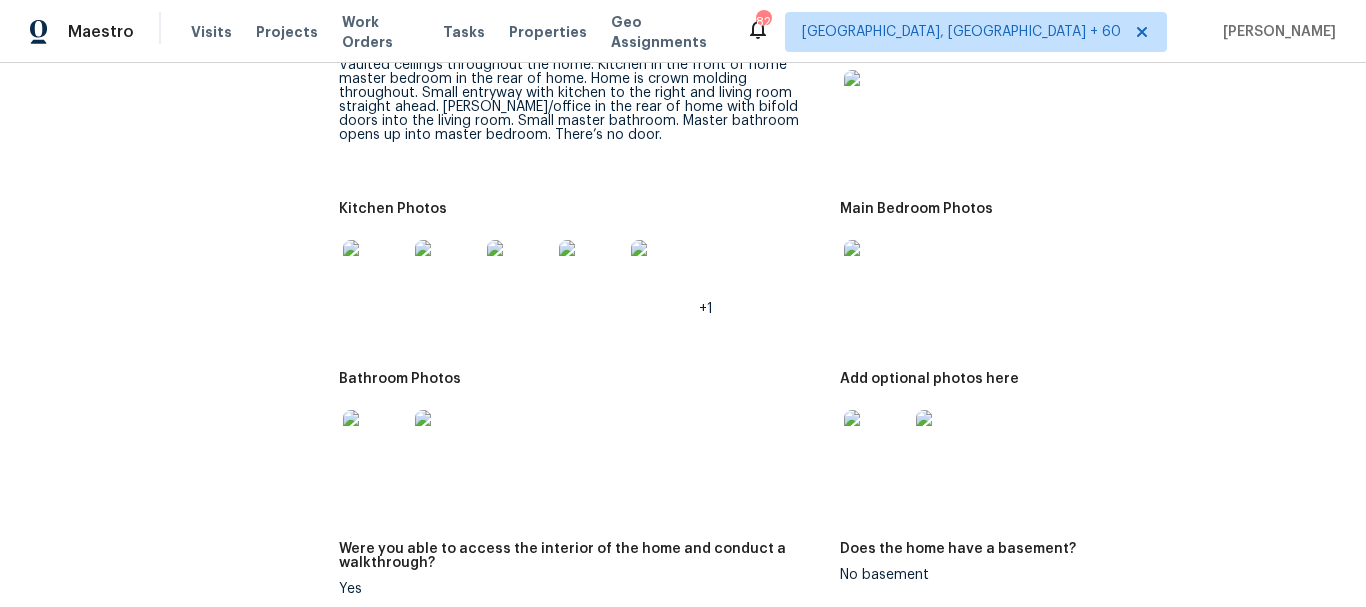 click at bounding box center (876, 442) 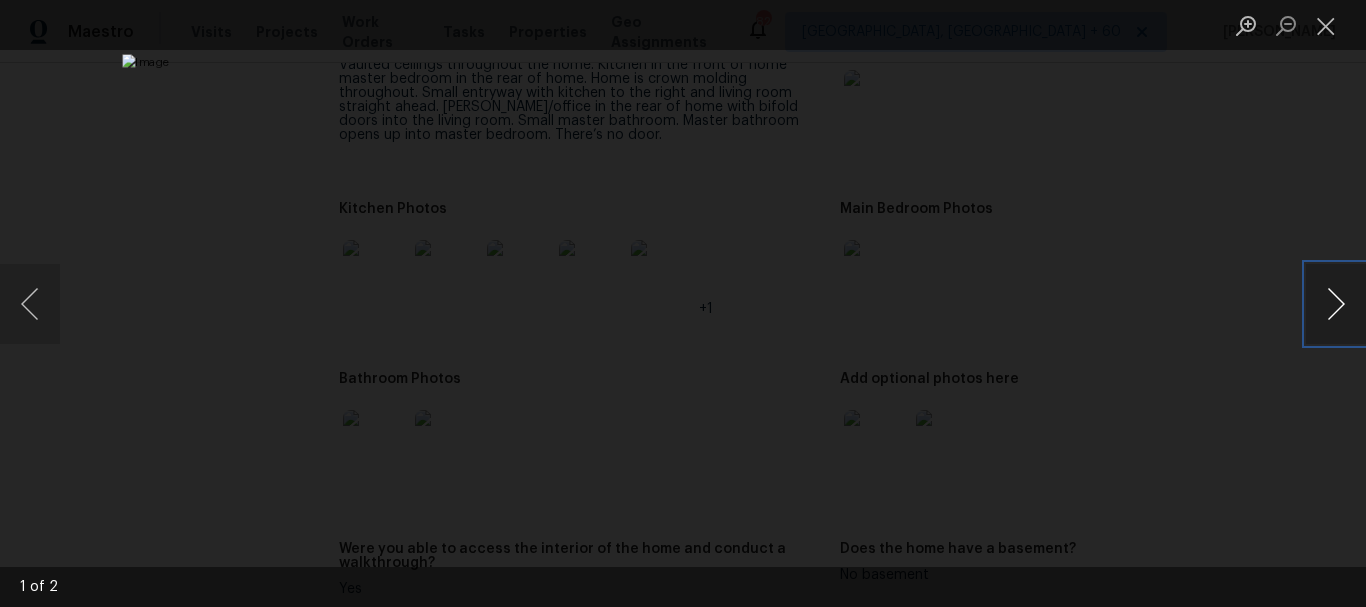 click at bounding box center (1336, 304) 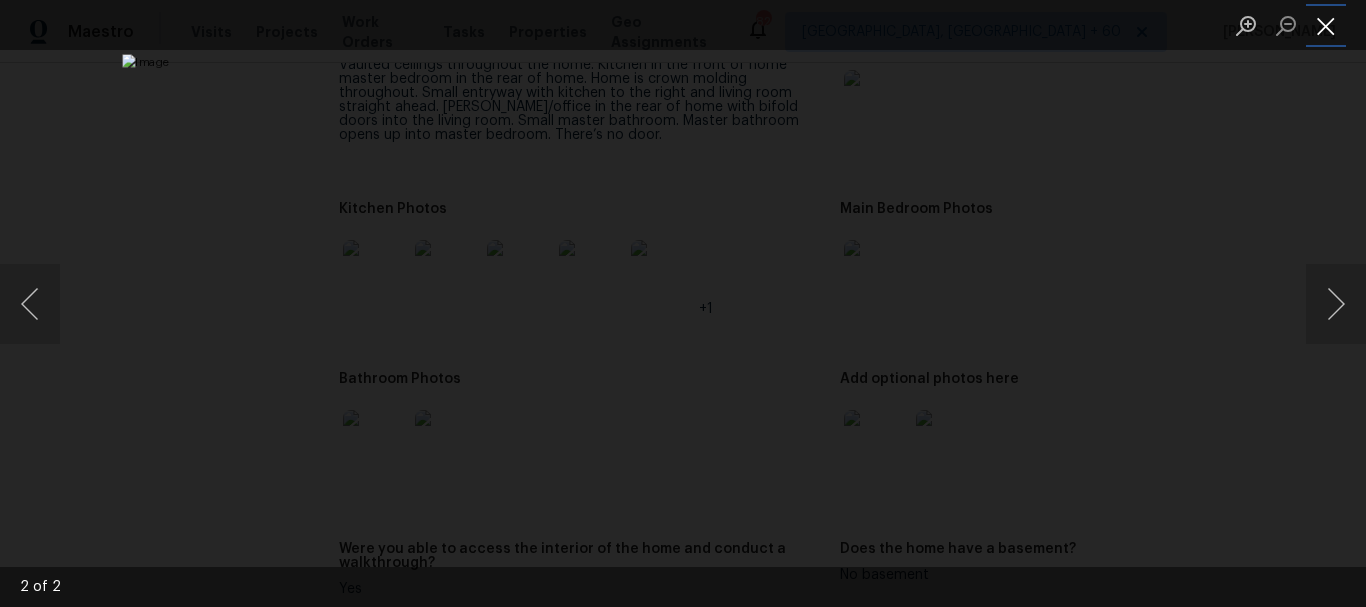 click at bounding box center (1326, 25) 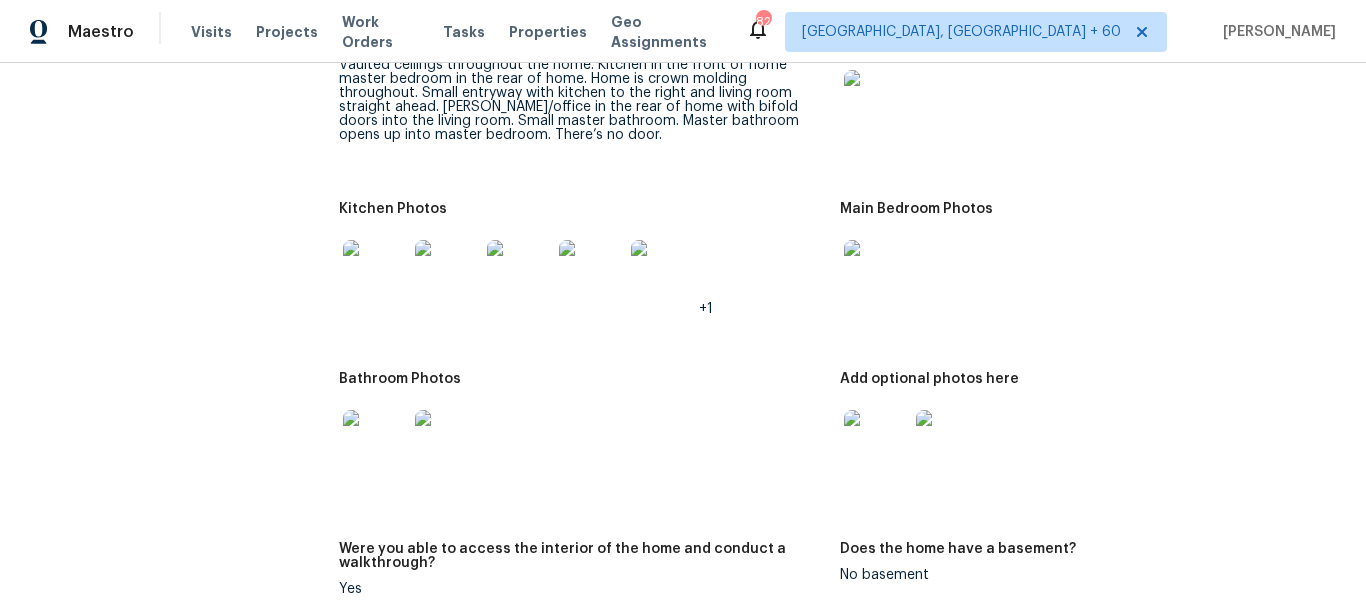 click at bounding box center (876, 272) 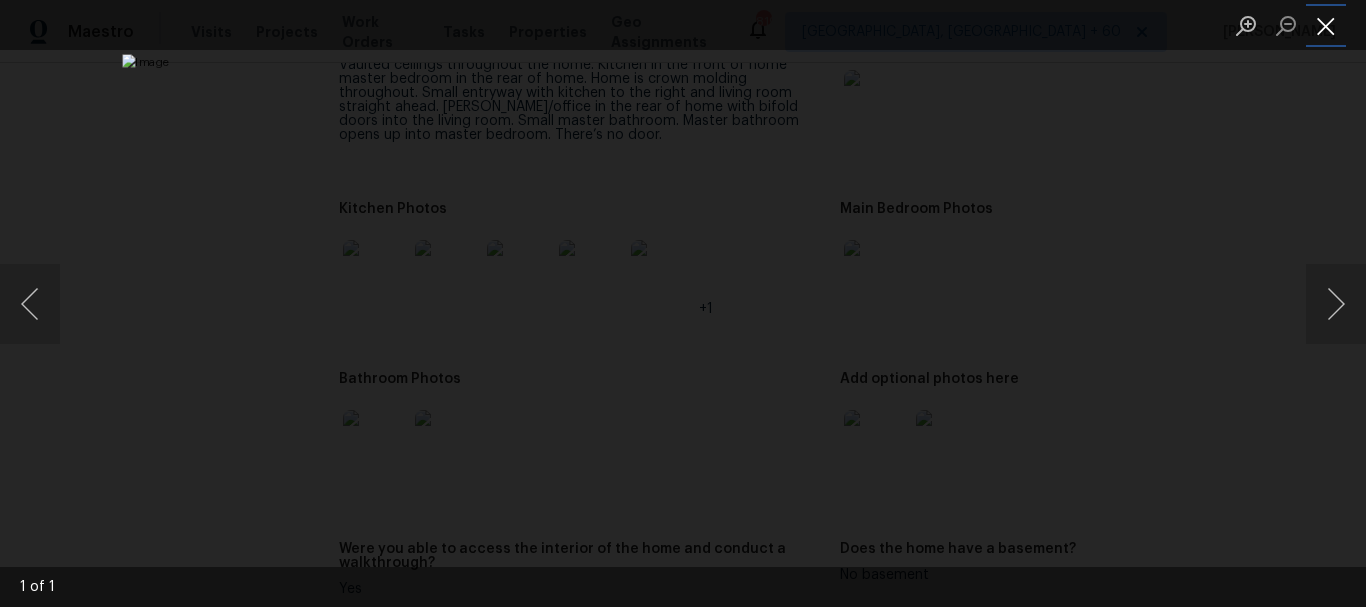click at bounding box center [1326, 25] 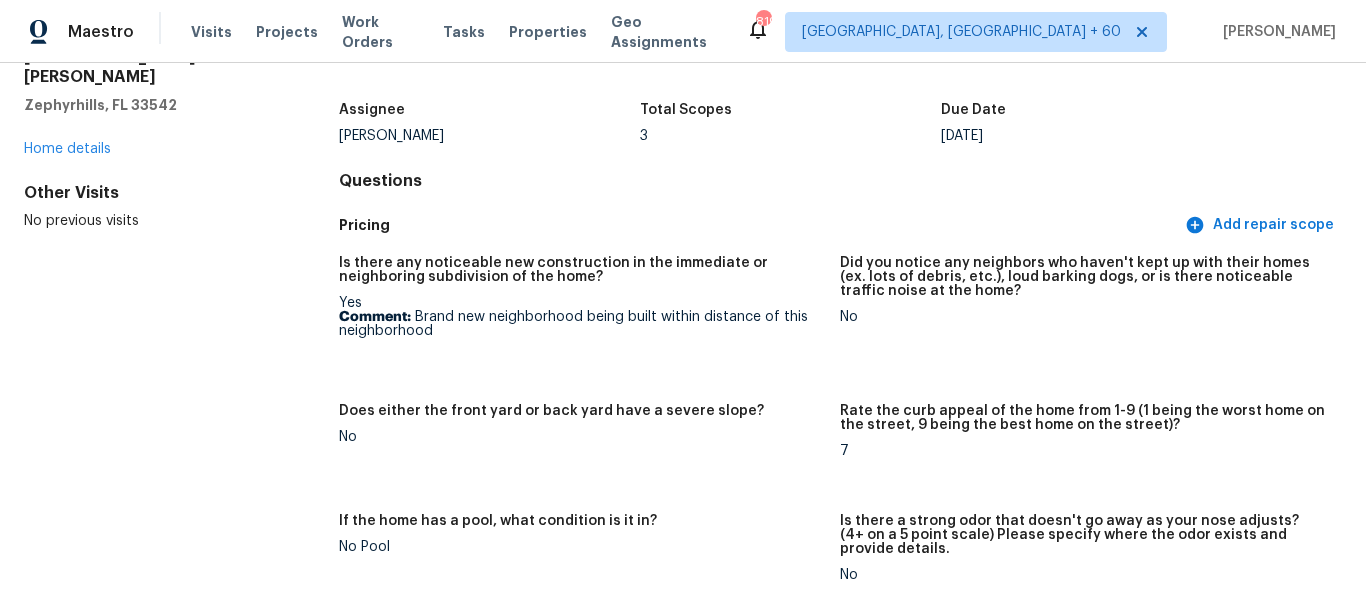 scroll, scrollTop: 0, scrollLeft: 0, axis: both 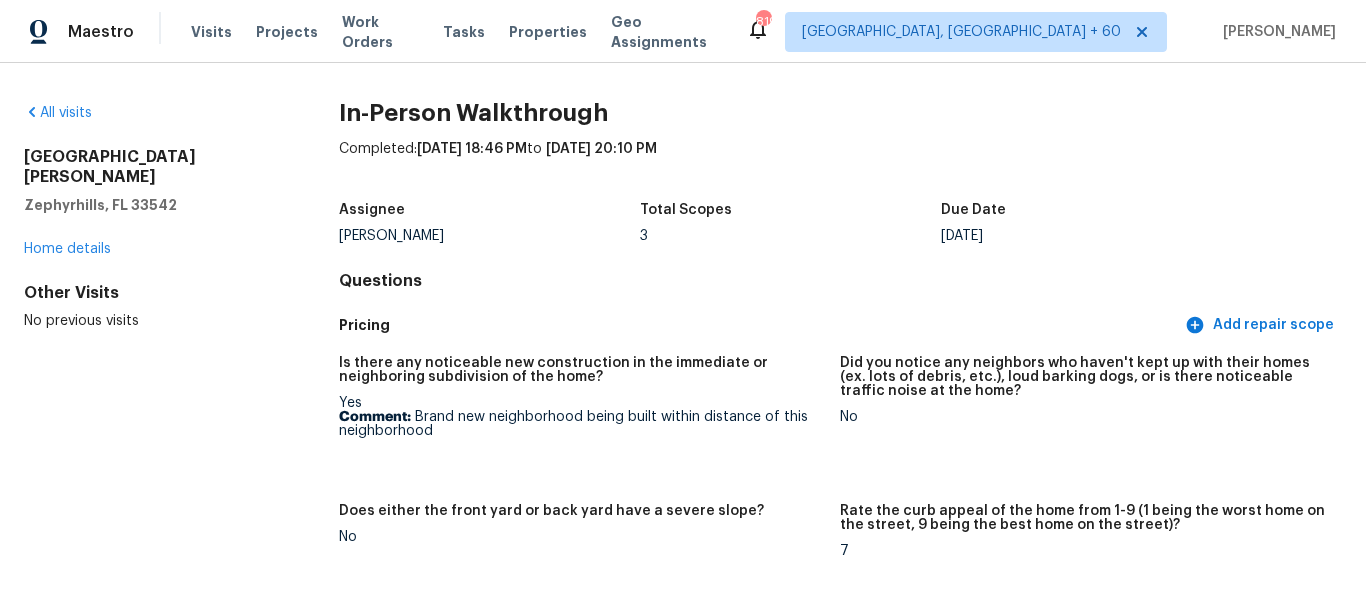 click on "Other Visits" at bounding box center [149, 293] 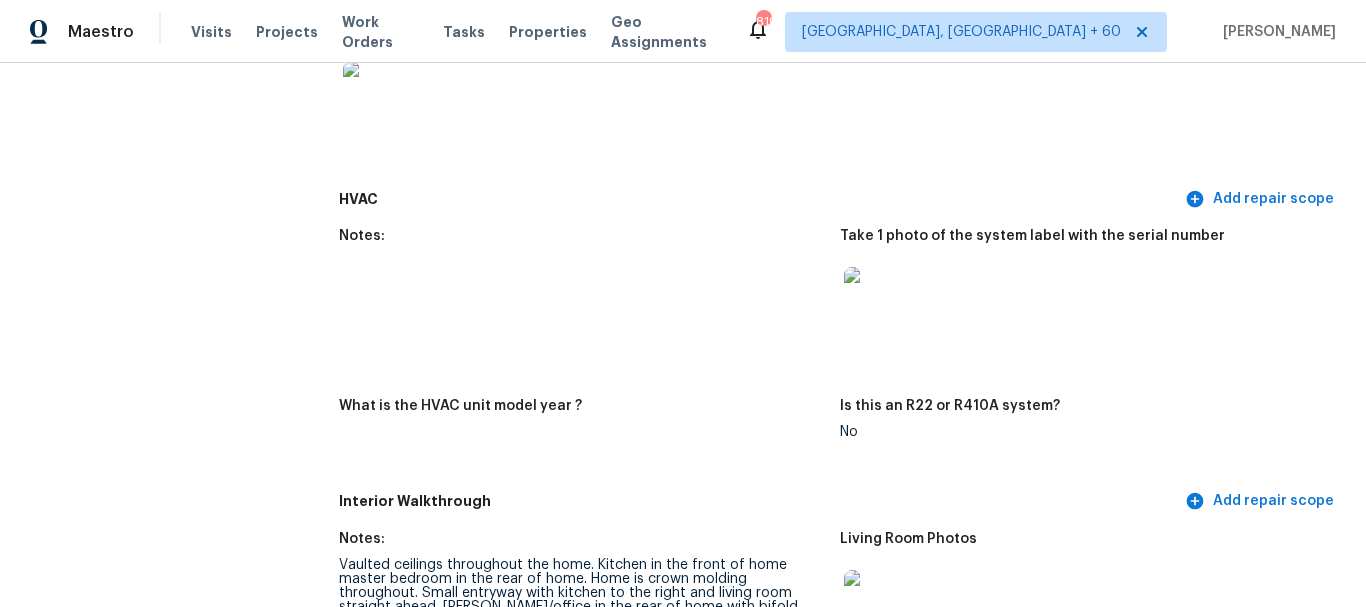 scroll, scrollTop: 2300, scrollLeft: 0, axis: vertical 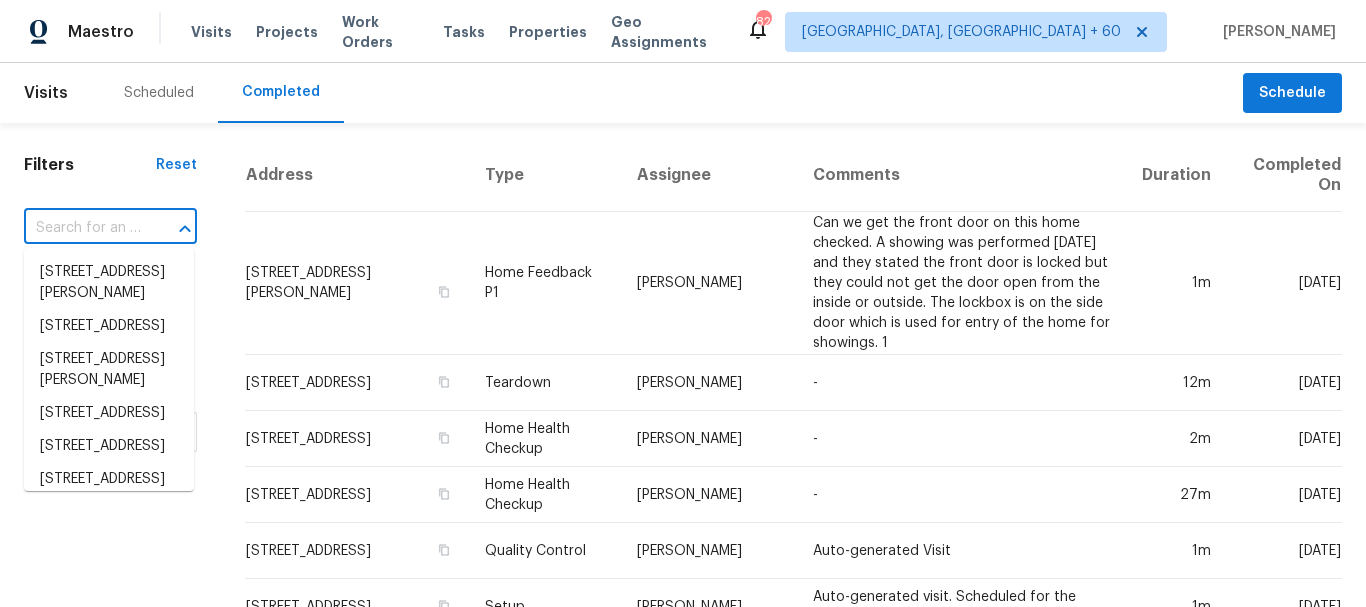 click at bounding box center (82, 228) 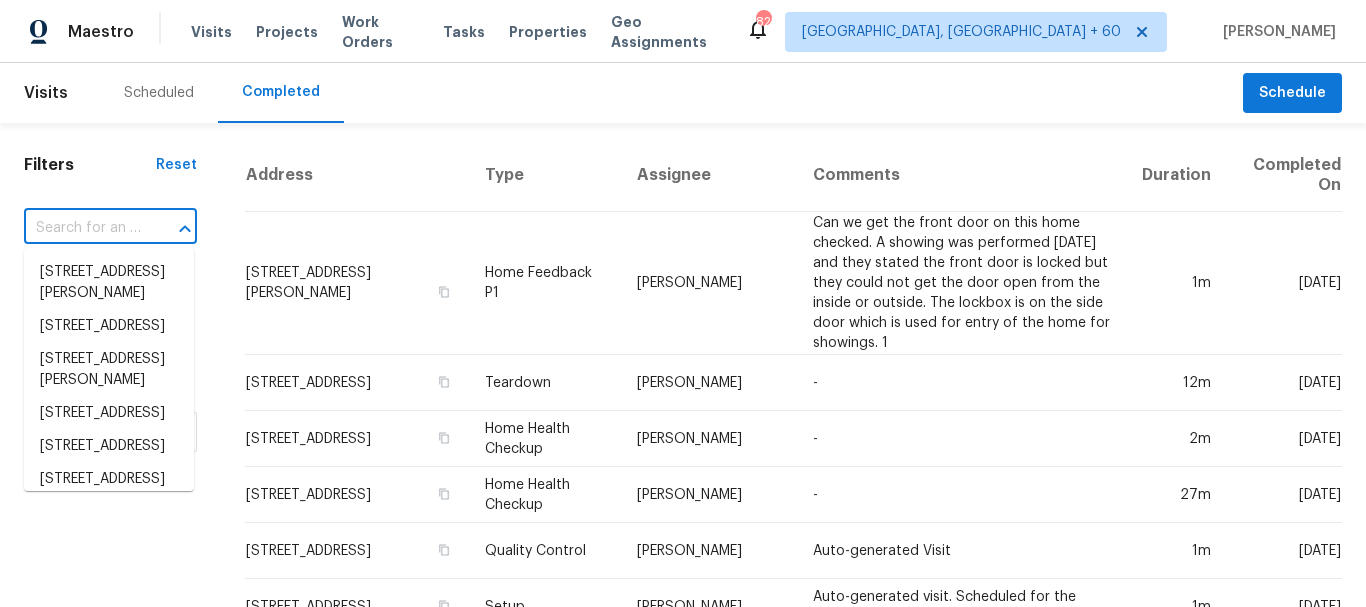 paste on "[STREET_ADDRESS]" 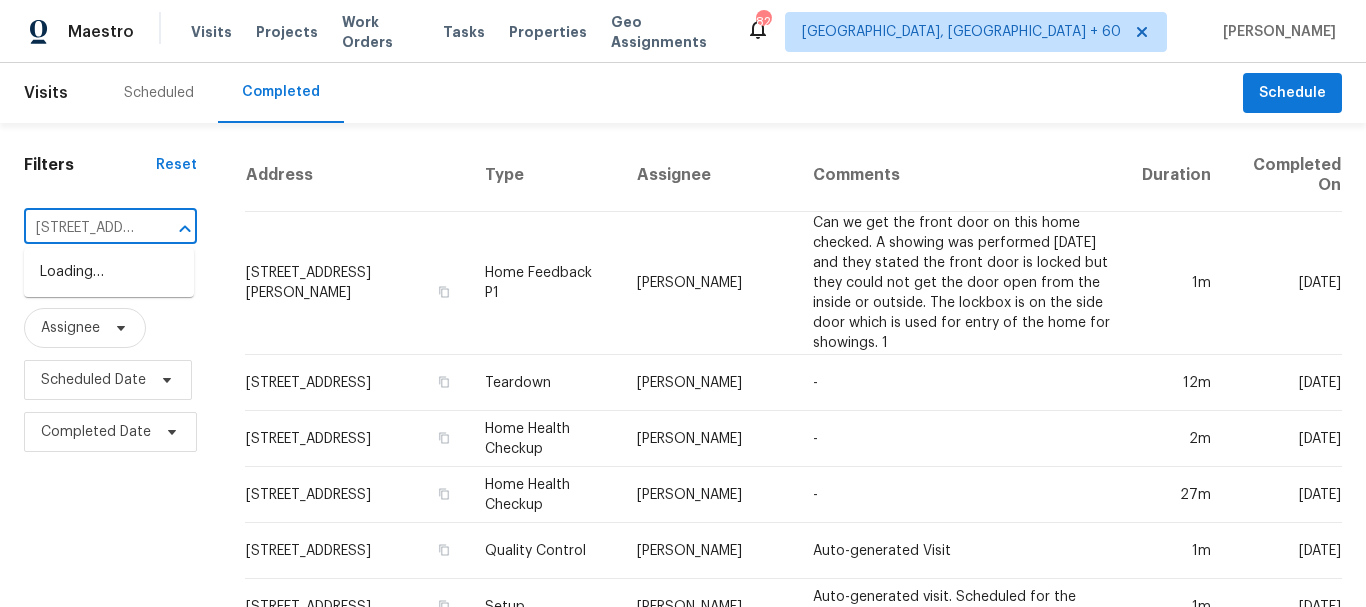 scroll, scrollTop: 0, scrollLeft: 203, axis: horizontal 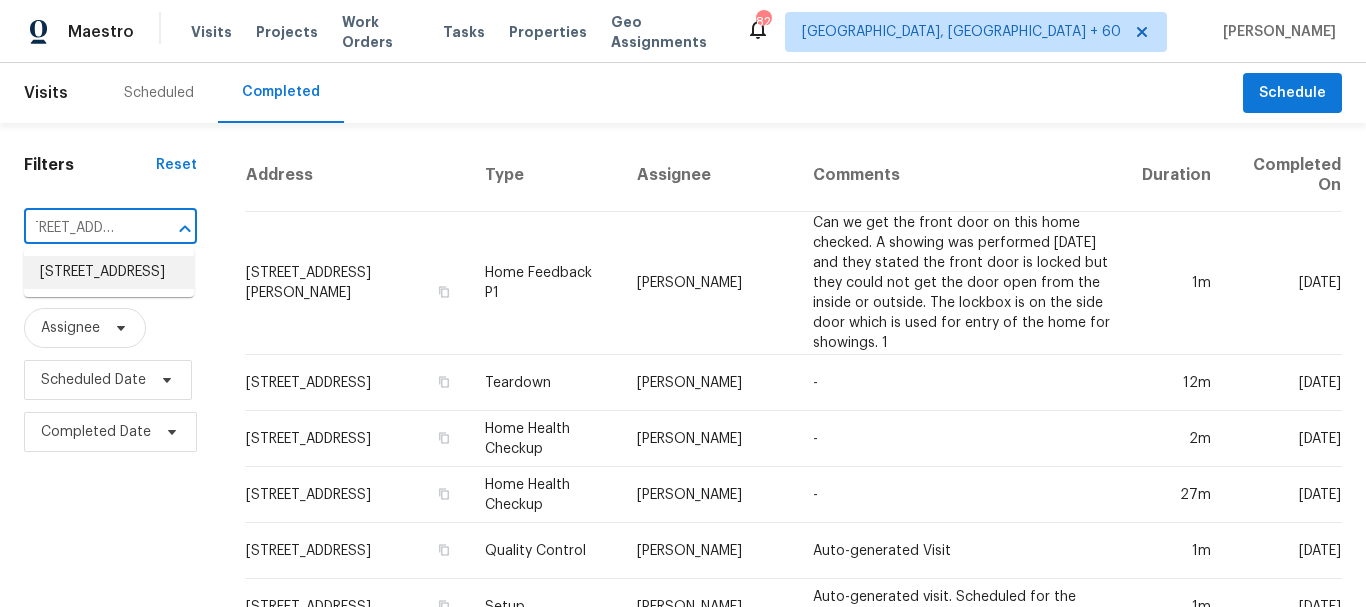 click on "[STREET_ADDRESS]" at bounding box center (109, 272) 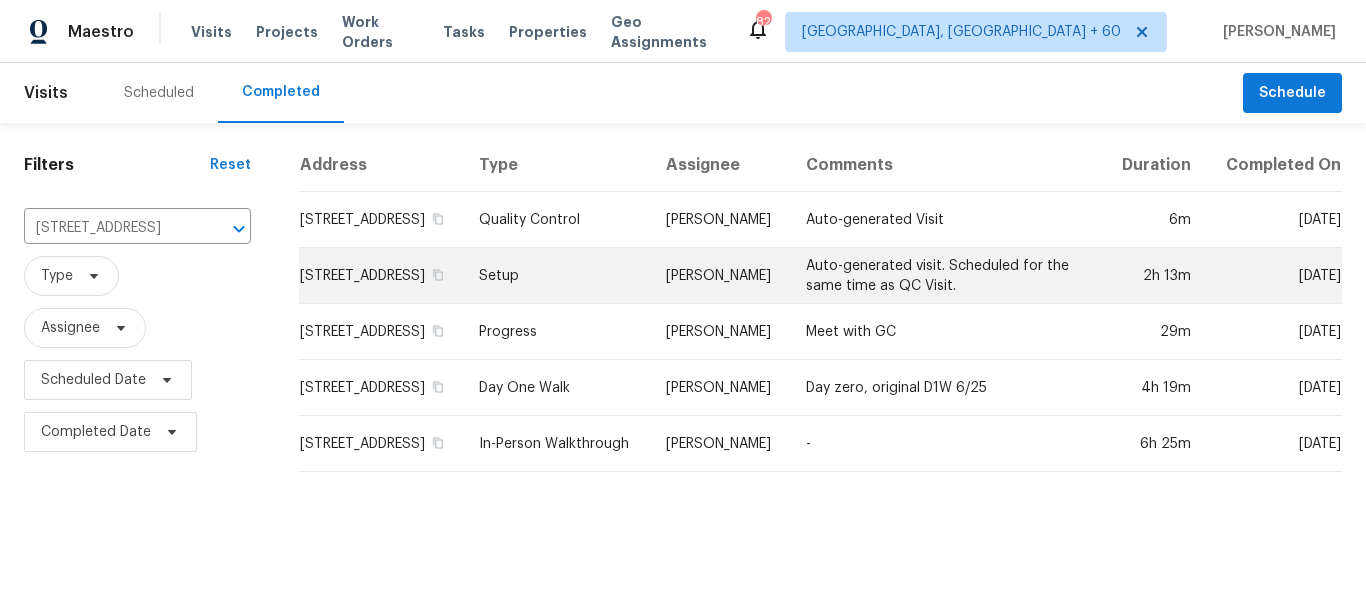 click on "Setup" at bounding box center (556, 276) 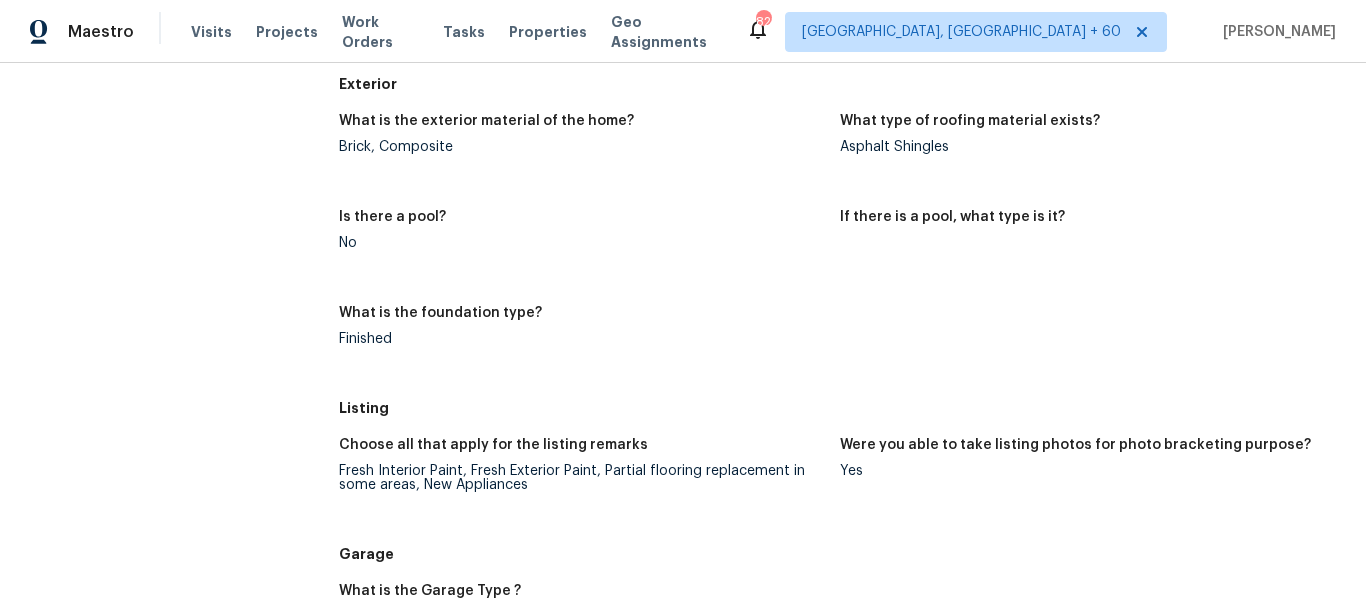 scroll, scrollTop: 1400, scrollLeft: 0, axis: vertical 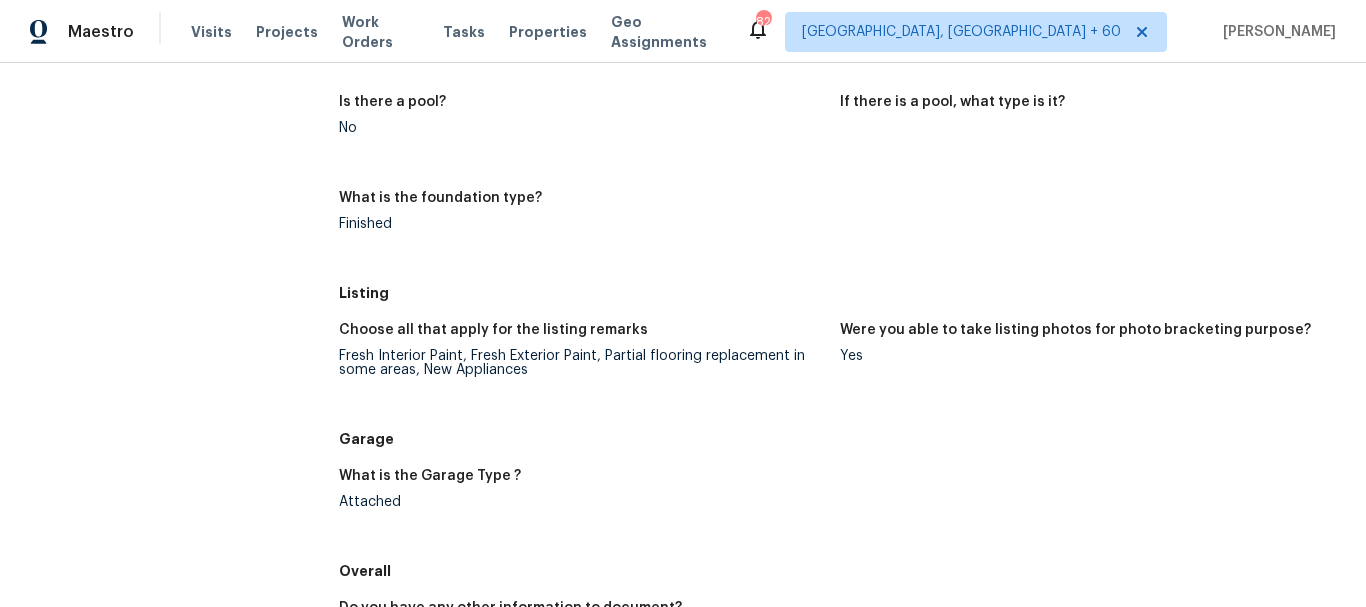 click on "Fresh Interior Paint, Fresh Exterior Paint, Partial flooring replacement in some areas, New Appliances" at bounding box center (582, 363) 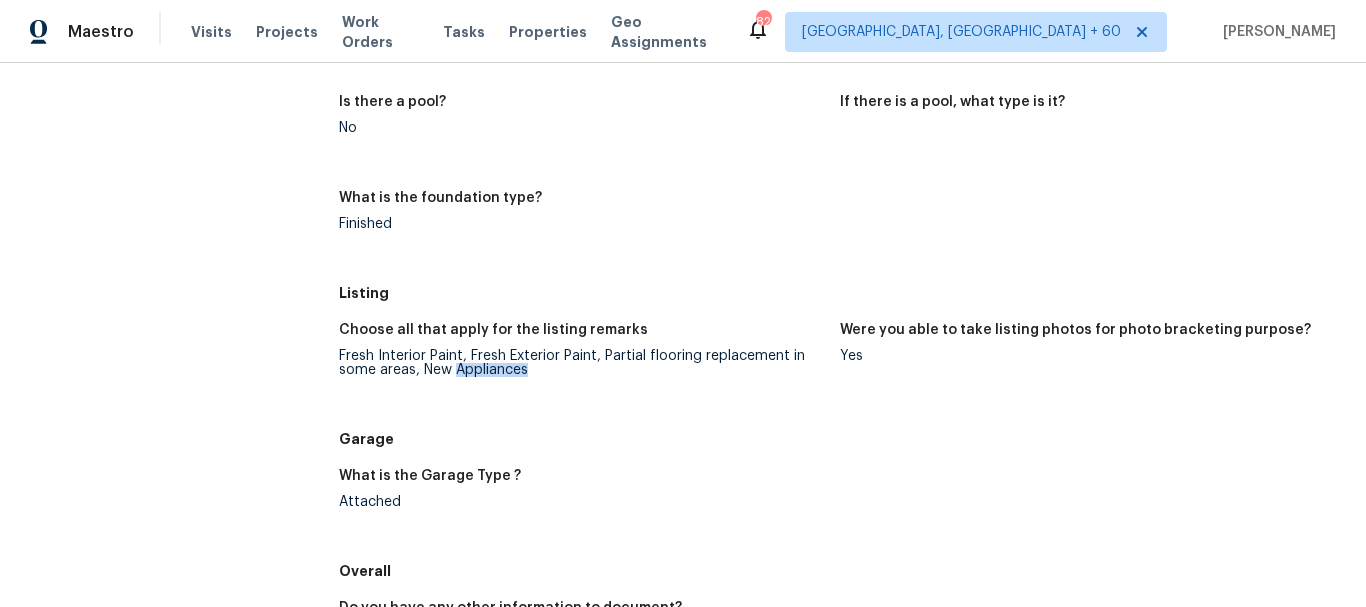 click on "Fresh Interior Paint, Fresh Exterior Paint, Partial flooring replacement in some areas, New Appliances" at bounding box center (582, 363) 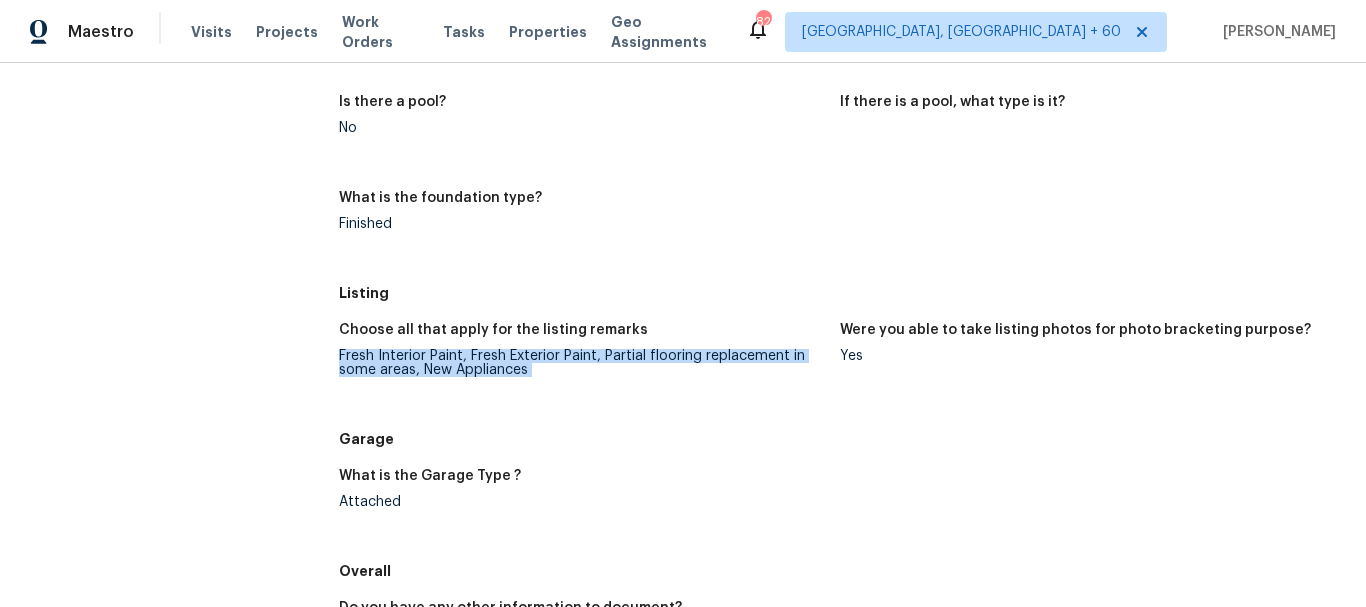 click on "Fresh Interior Paint, Fresh Exterior Paint, Partial flooring replacement in some areas, New Appliances" at bounding box center (582, 363) 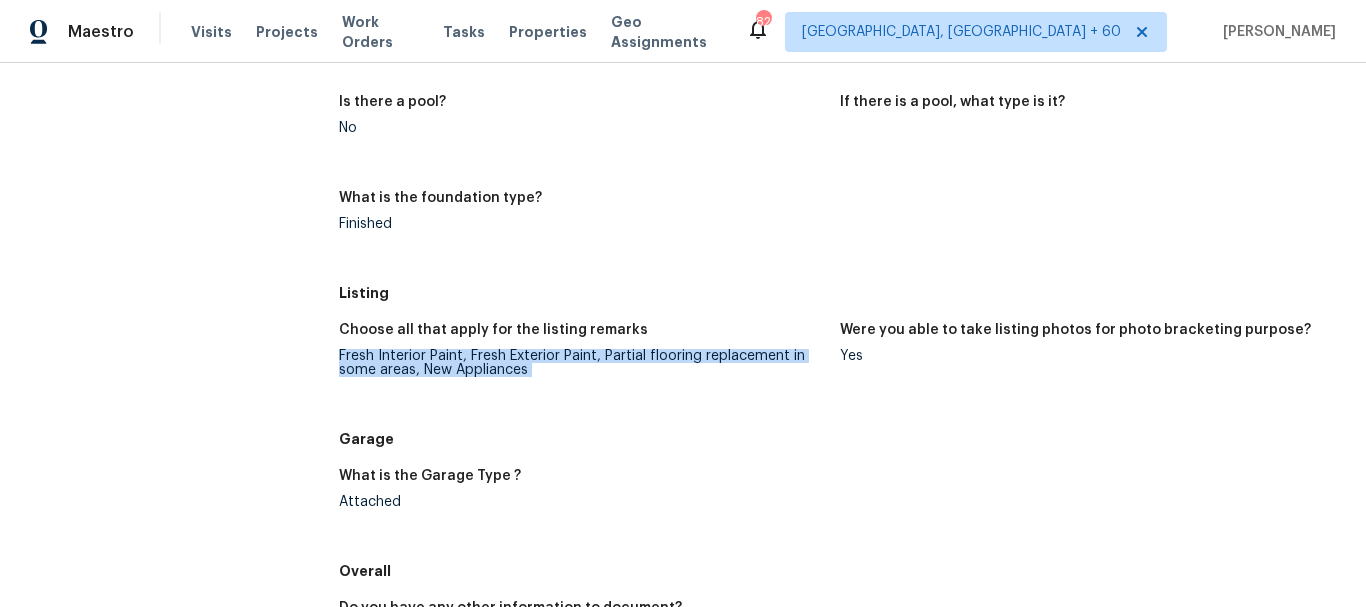 click on "Fresh Interior Paint, Fresh Exterior Paint, Partial flooring replacement in some areas, New Appliances" at bounding box center [582, 363] 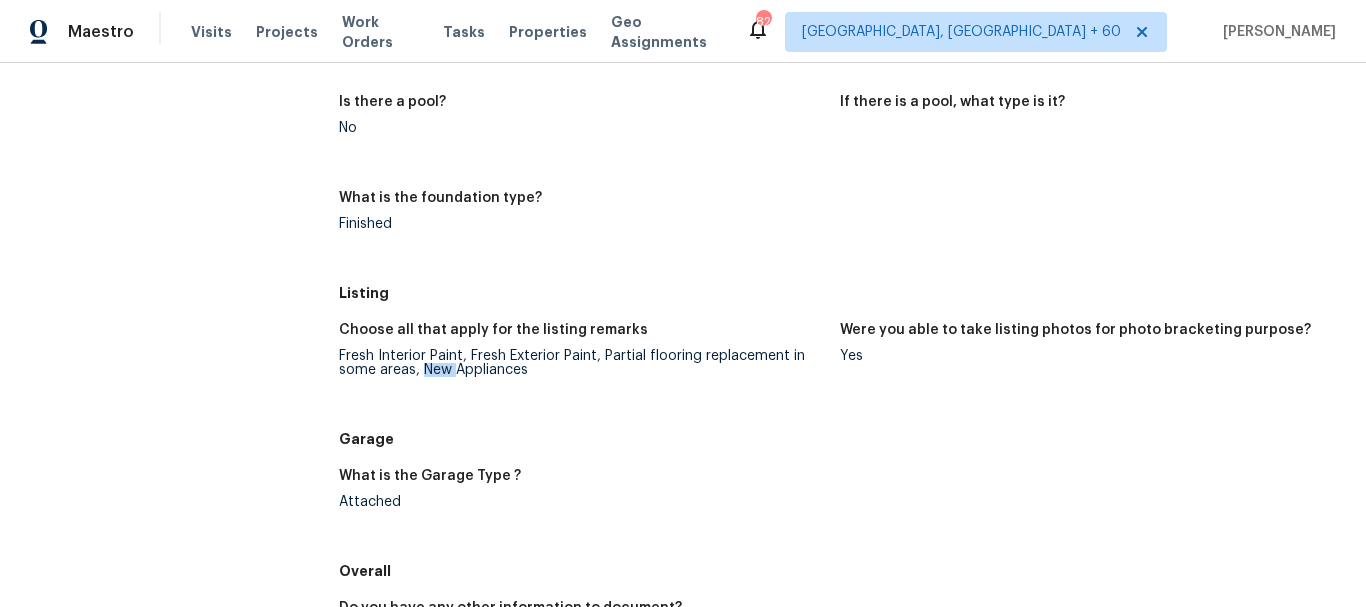 click on "Fresh Interior Paint, Fresh Exterior Paint, Partial flooring replacement in some areas, New Appliances" at bounding box center [582, 363] 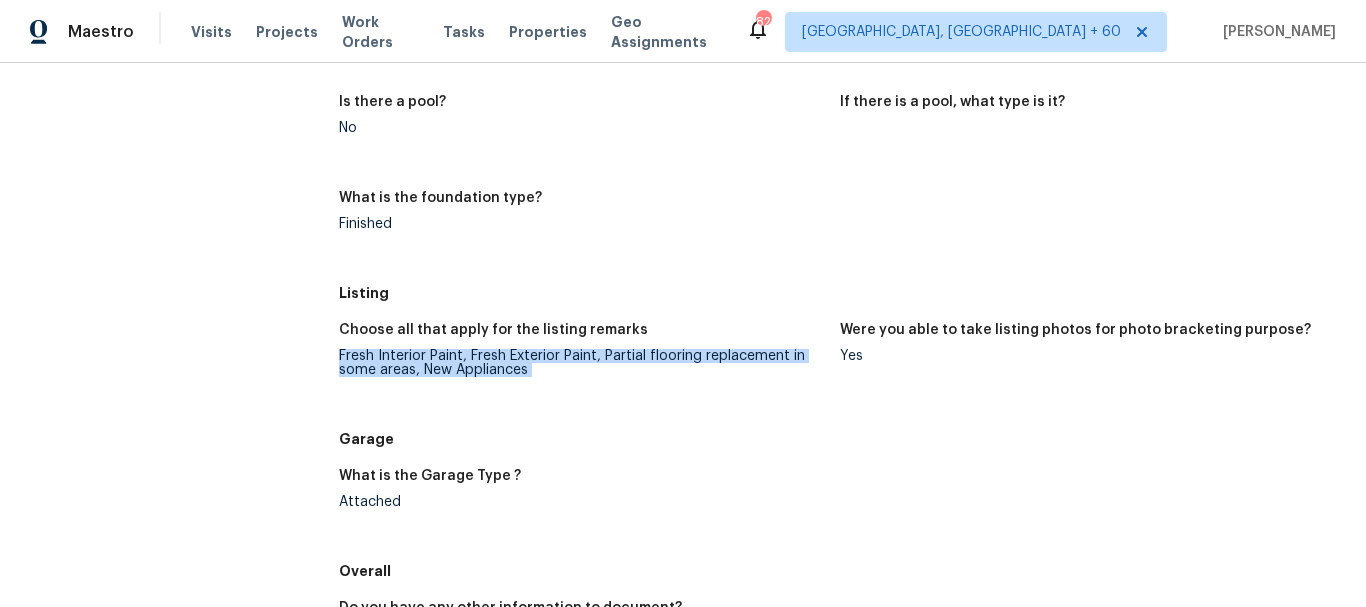 click on "Fresh Interior Paint, Fresh Exterior Paint, Partial flooring replacement in some areas, New Appliances" at bounding box center (582, 363) 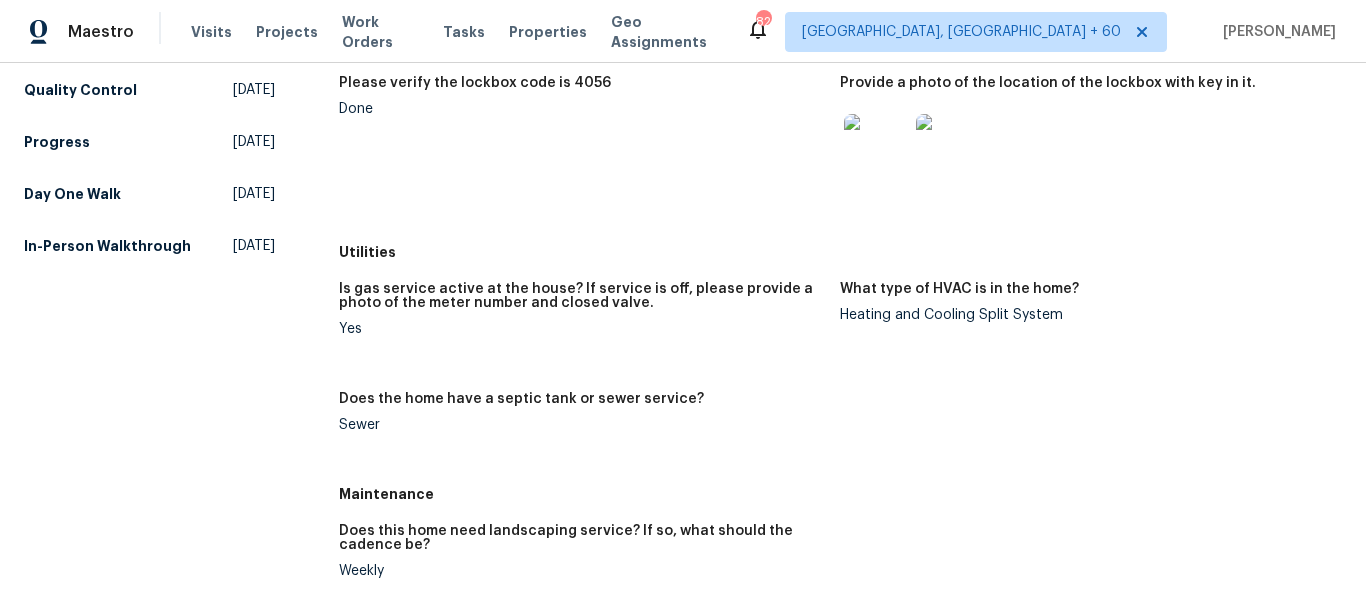 scroll, scrollTop: 100, scrollLeft: 0, axis: vertical 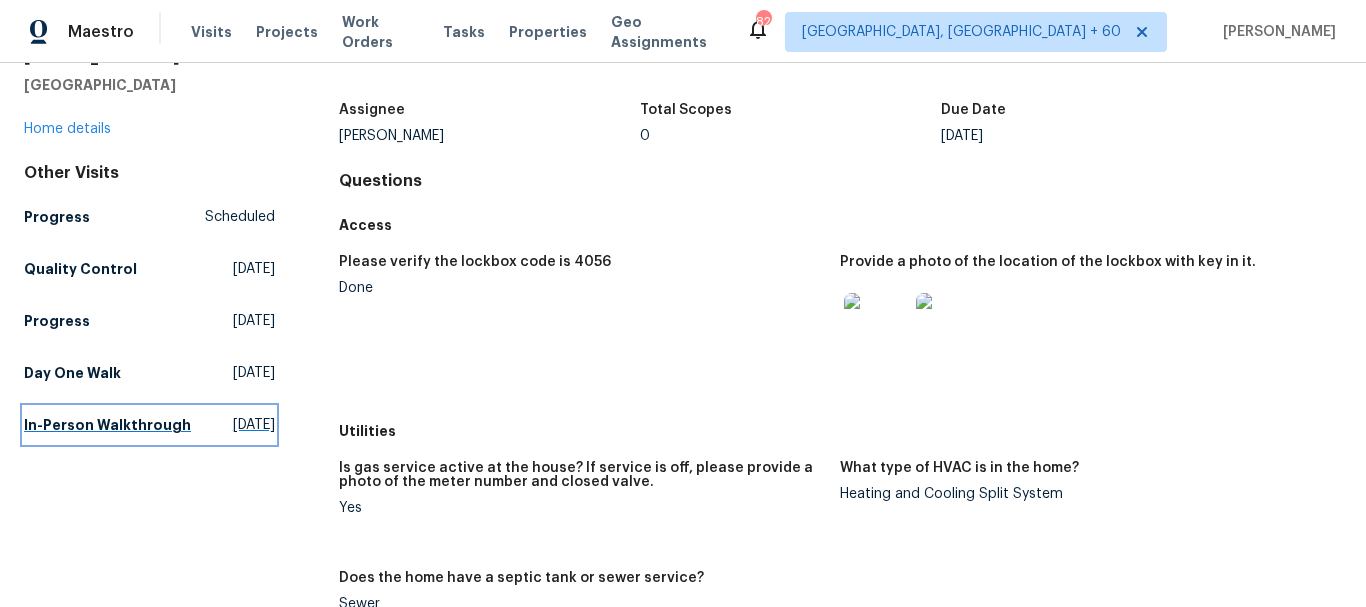 click on "In-Person Walkthrough" at bounding box center [107, 425] 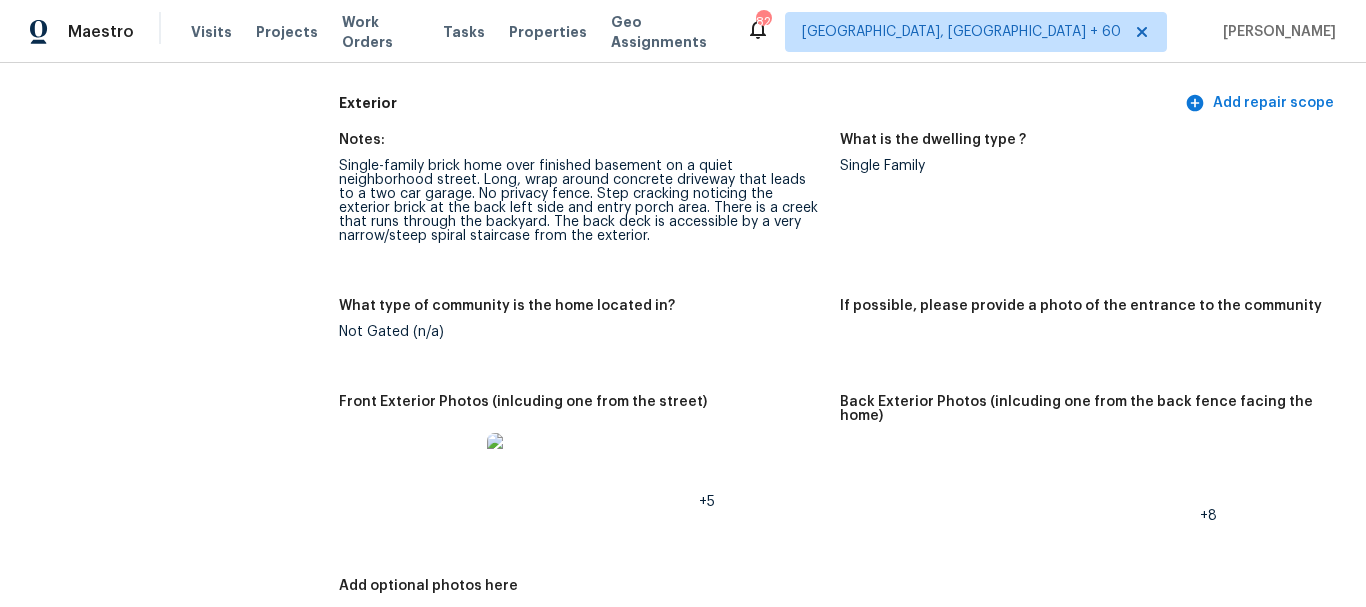 scroll, scrollTop: 900, scrollLeft: 0, axis: vertical 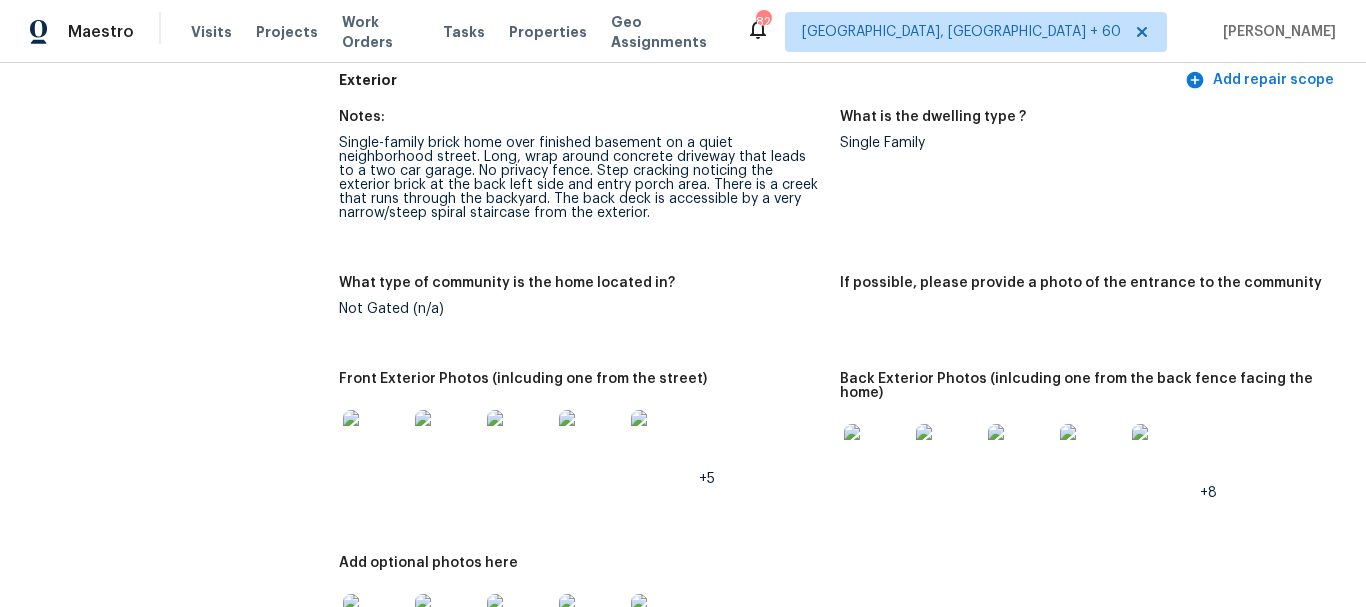 click at bounding box center [876, 456] 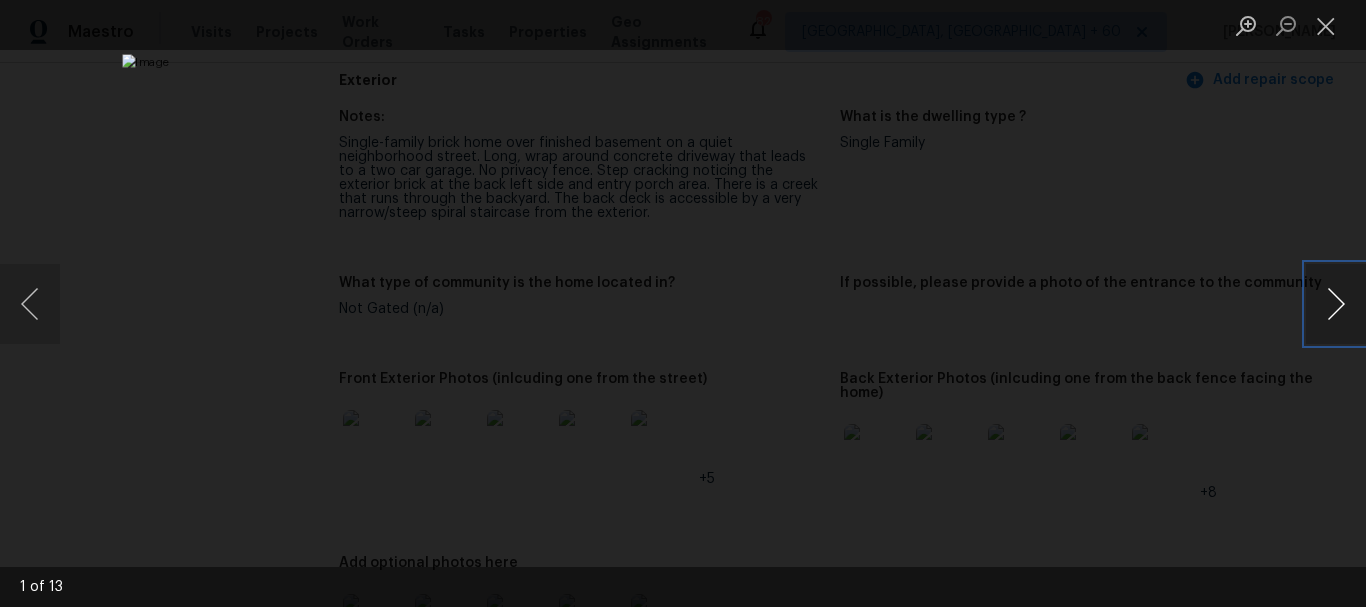 click at bounding box center [1336, 304] 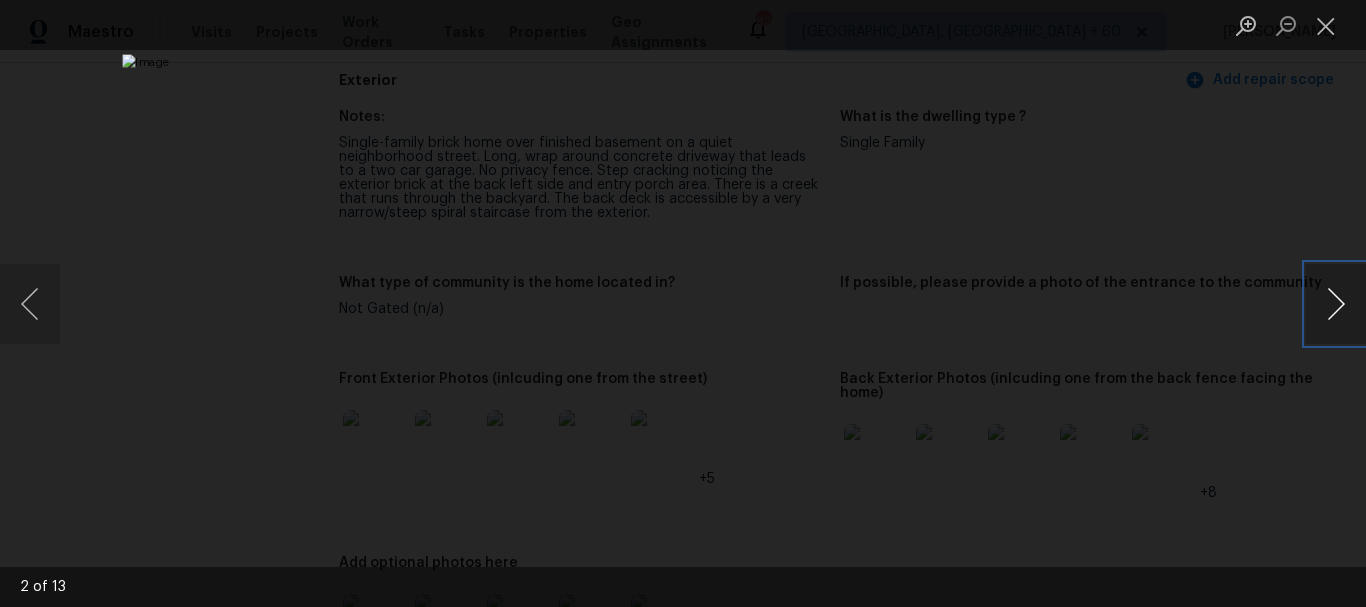 click at bounding box center (1336, 304) 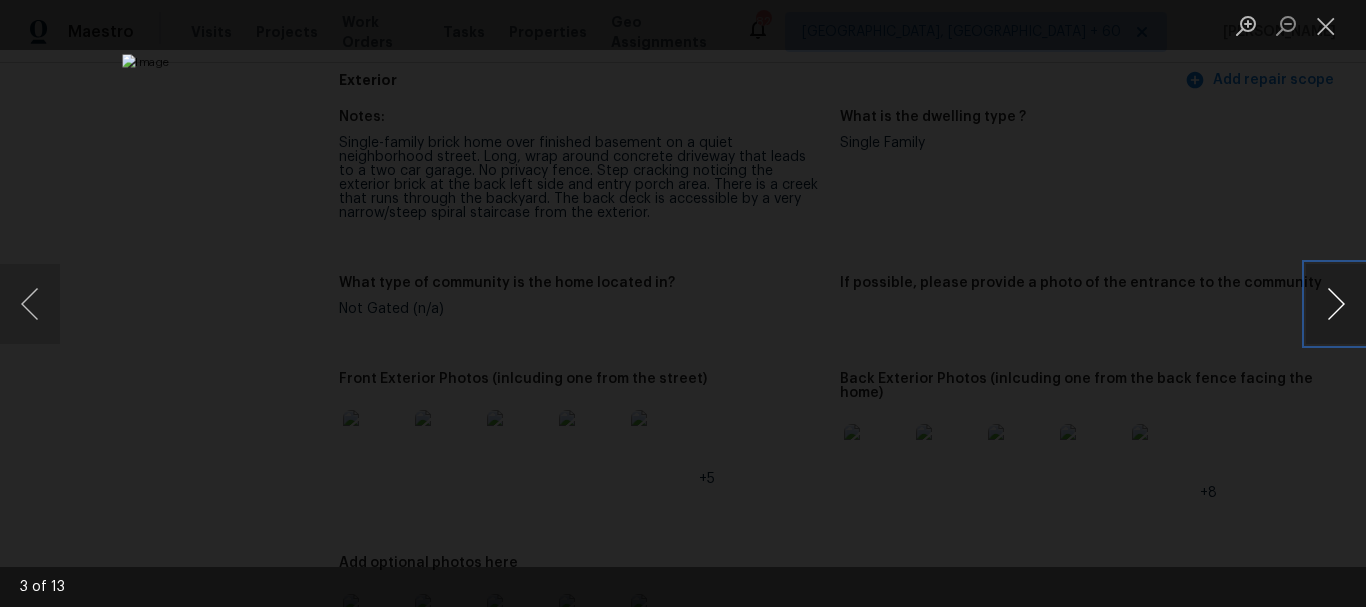 click at bounding box center (1336, 304) 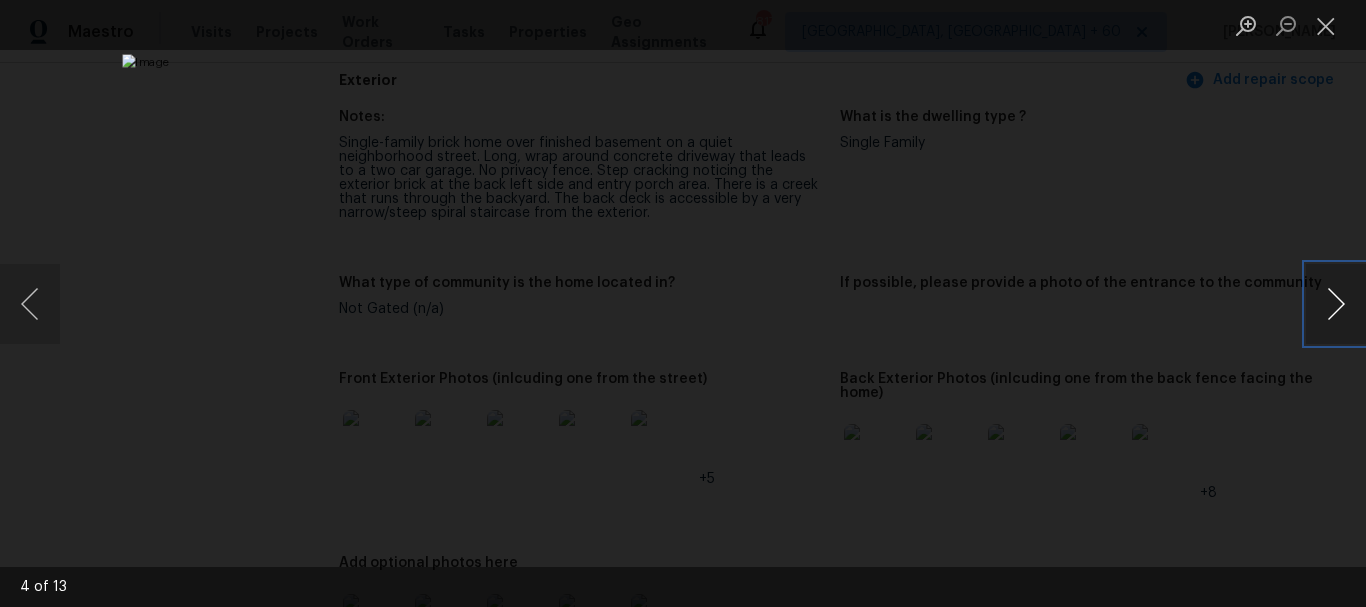 click at bounding box center [1336, 304] 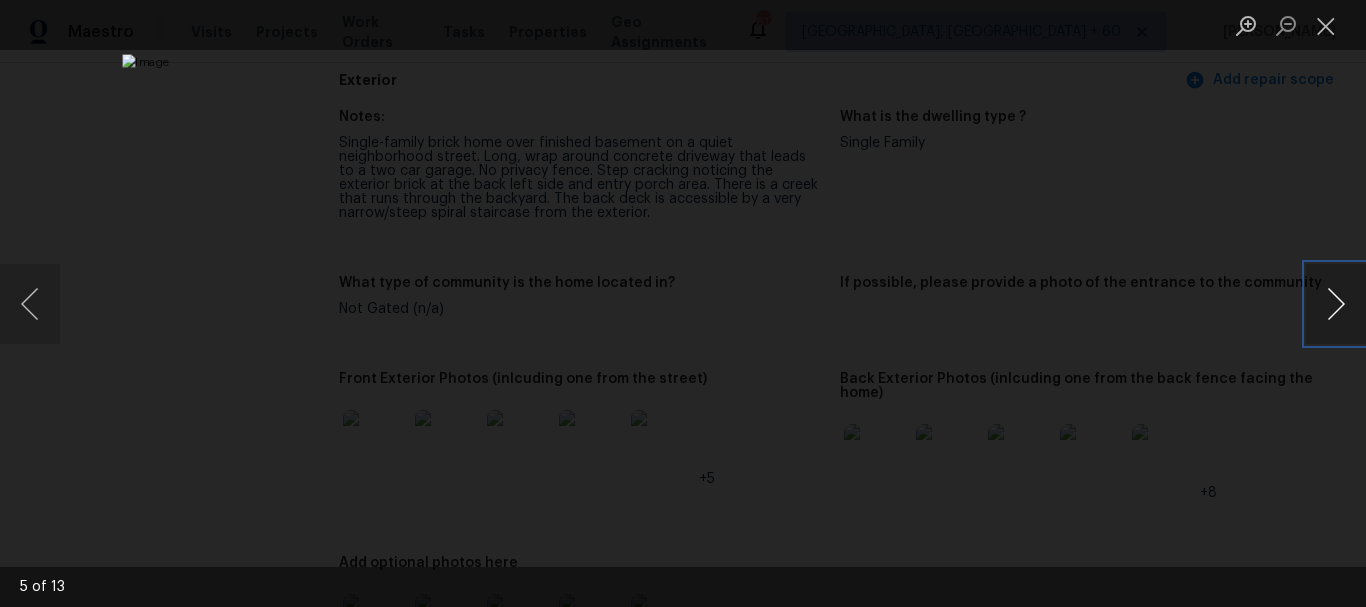 click at bounding box center (1336, 304) 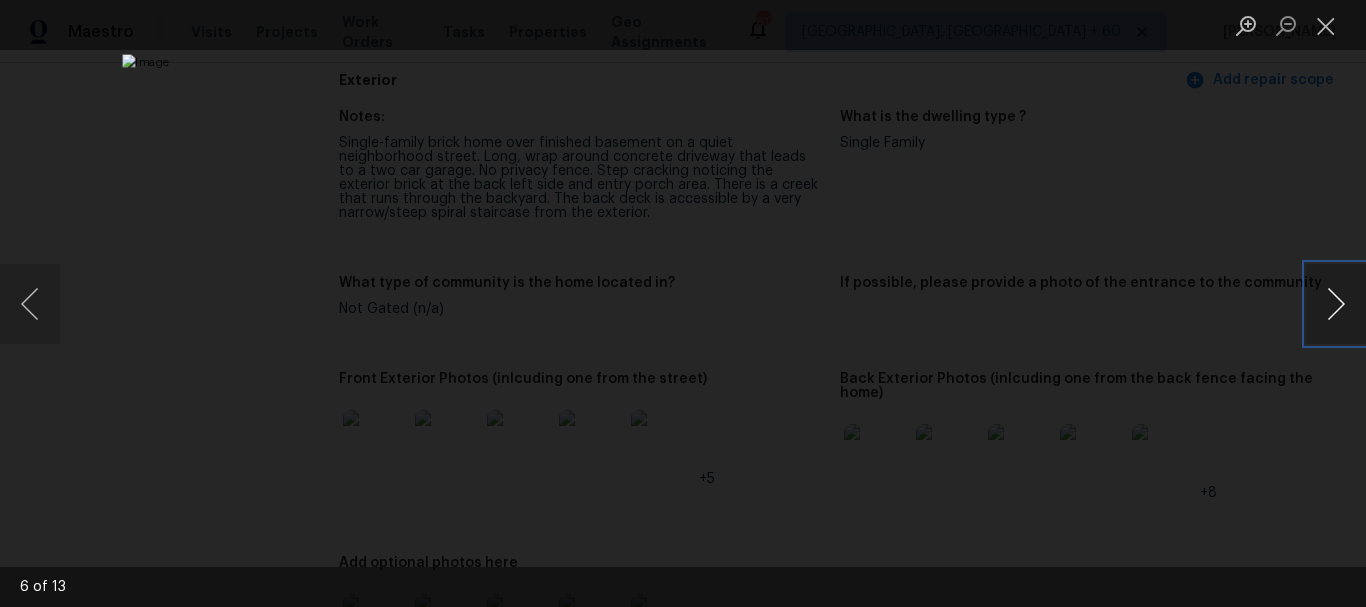 click at bounding box center (1336, 304) 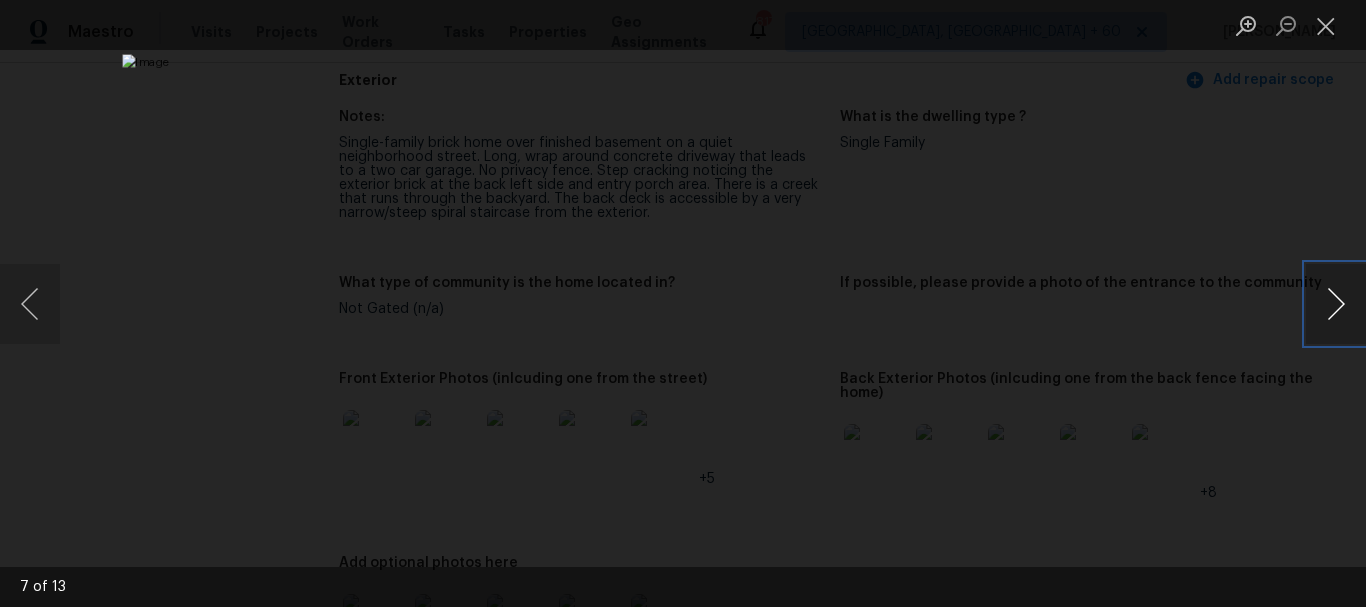 click at bounding box center [1336, 304] 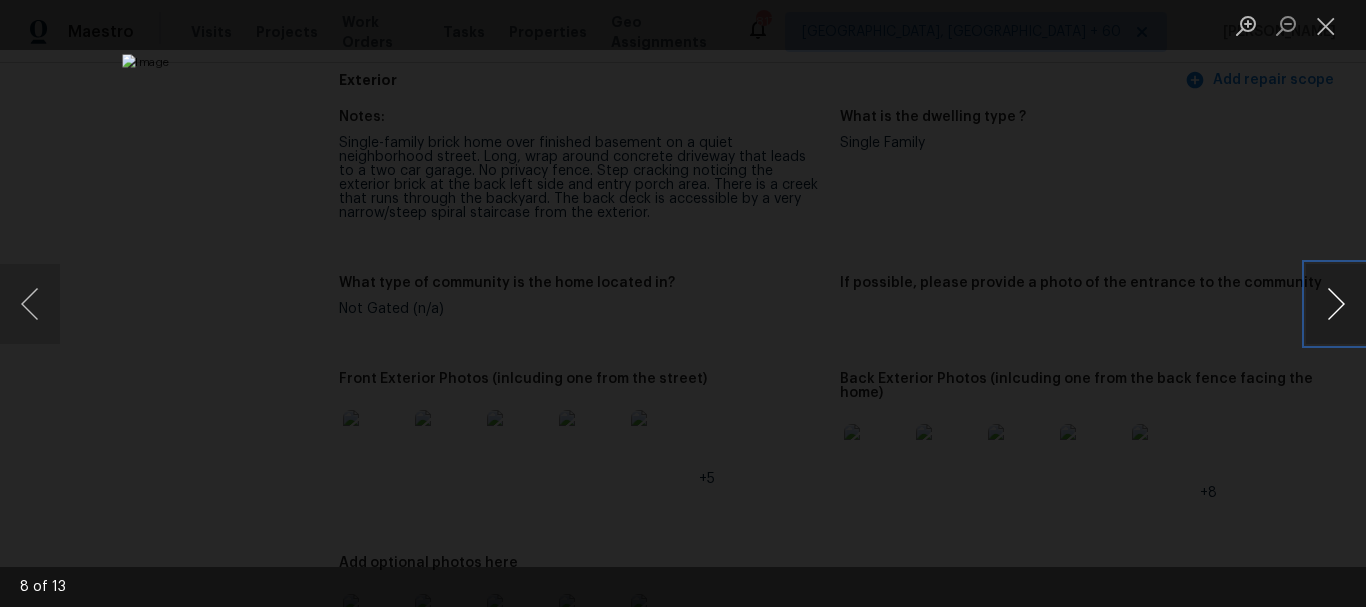 click at bounding box center (1336, 304) 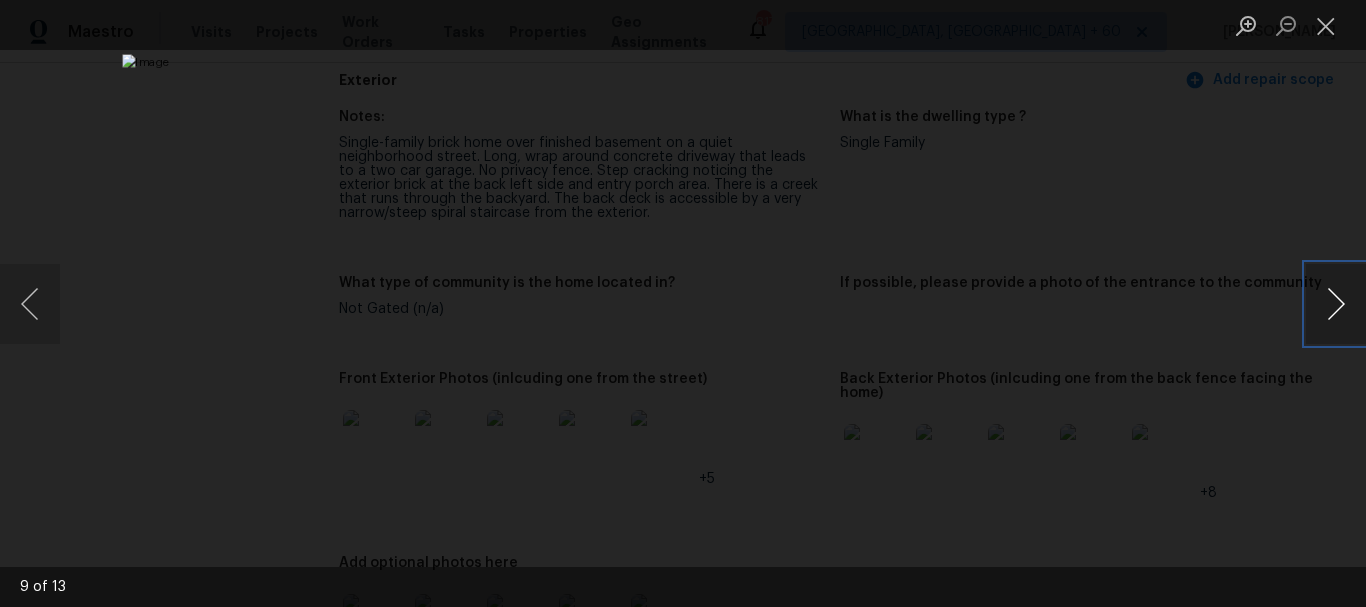 click at bounding box center [1336, 304] 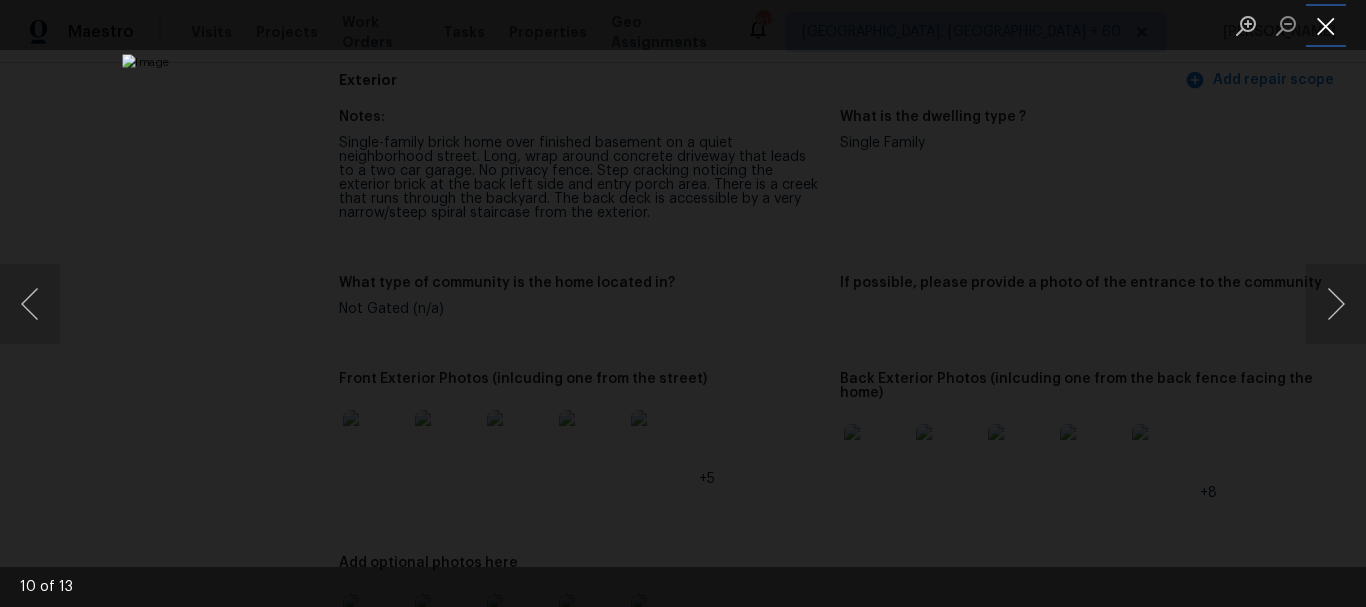click at bounding box center [1326, 25] 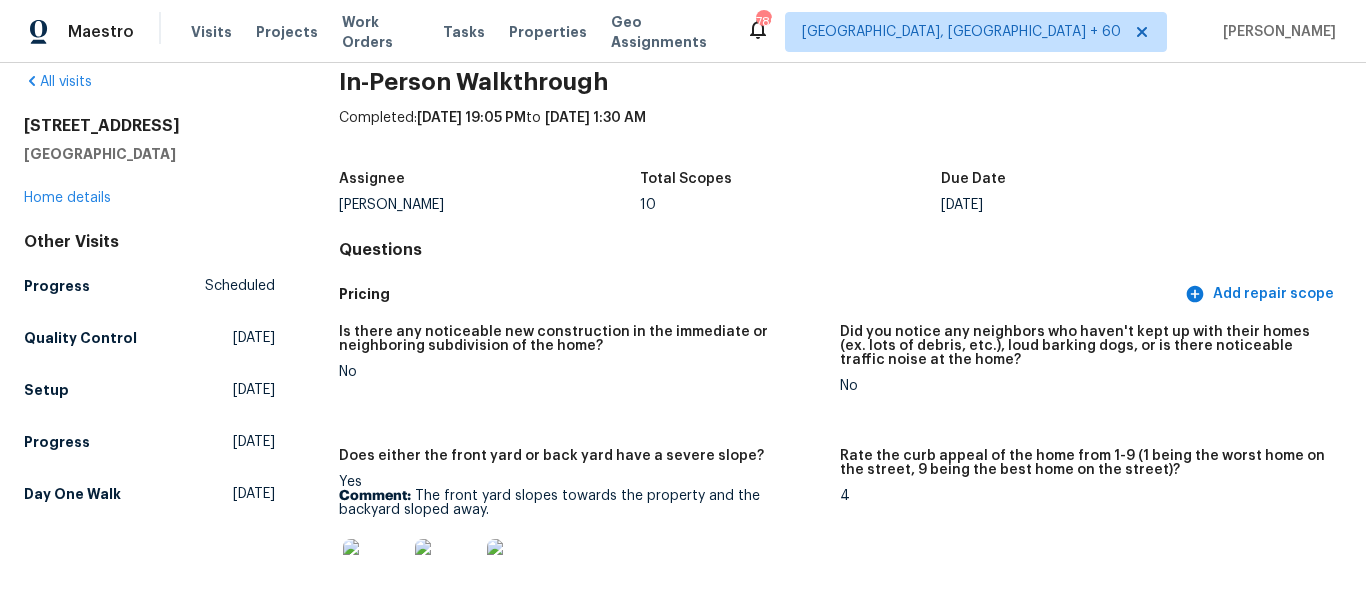 scroll, scrollTop: 0, scrollLeft: 0, axis: both 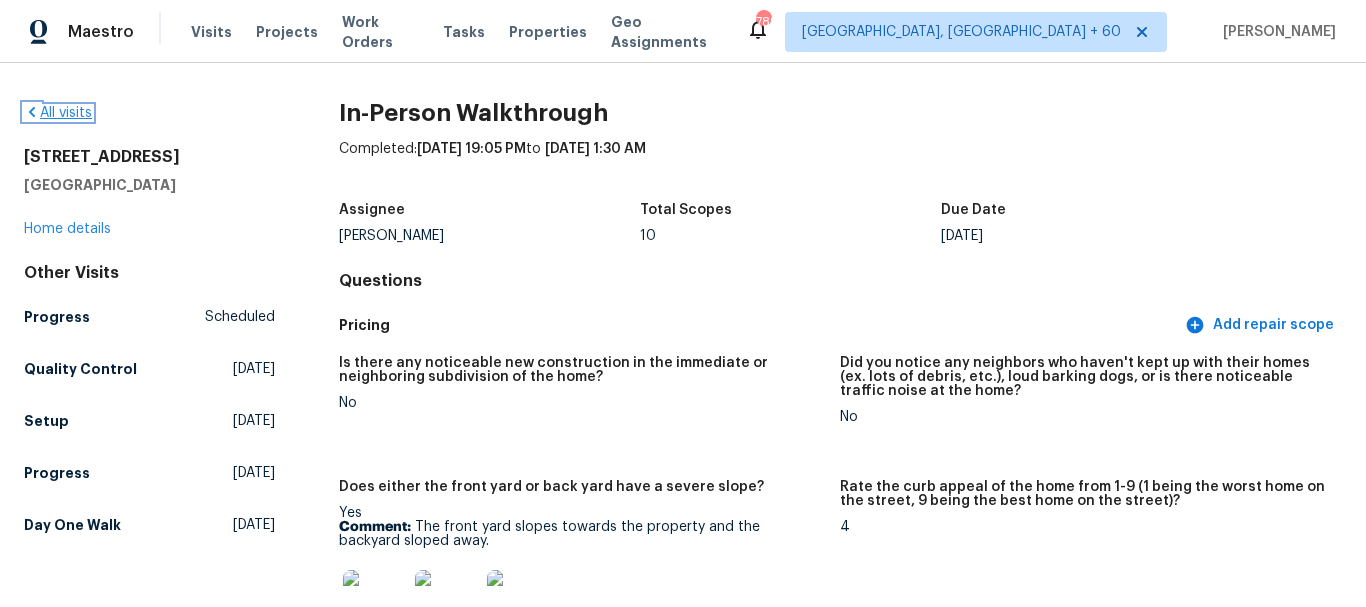 click 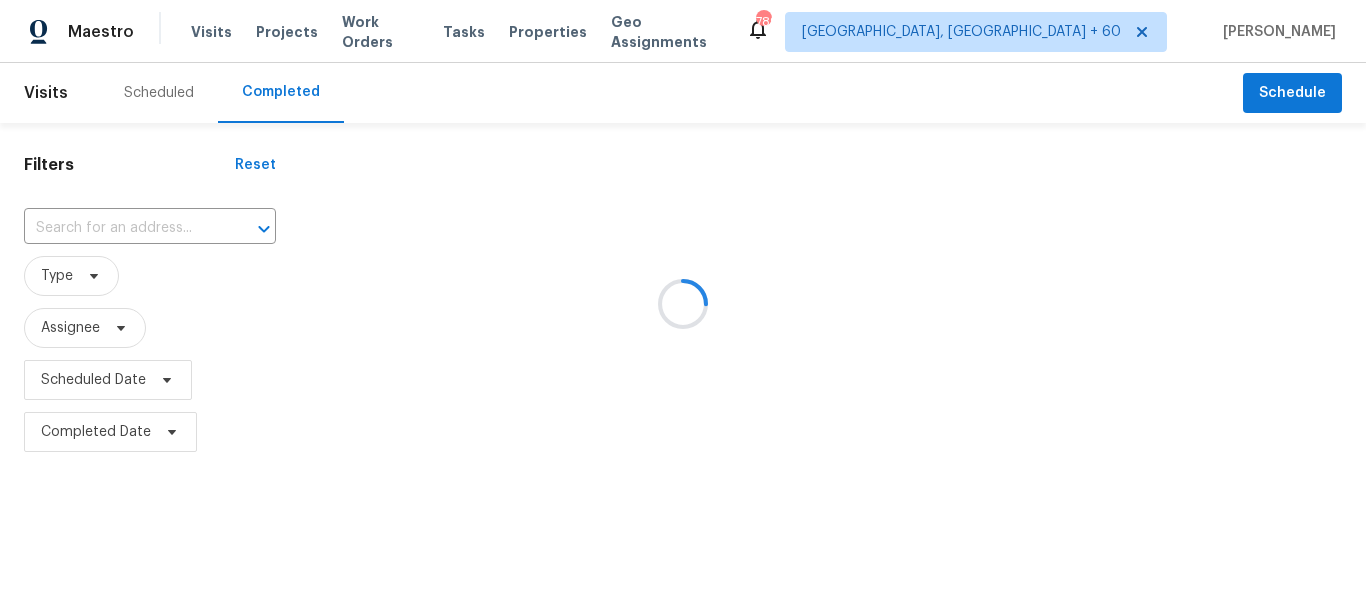 click at bounding box center [683, 303] 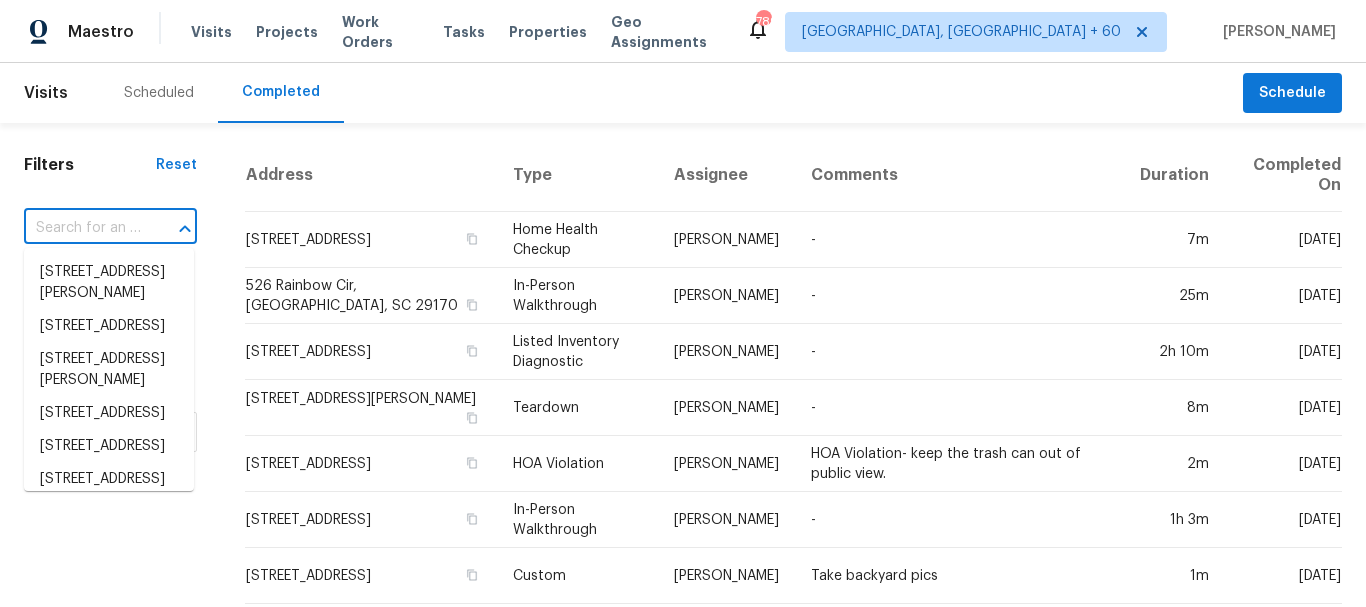 click at bounding box center (82, 228) 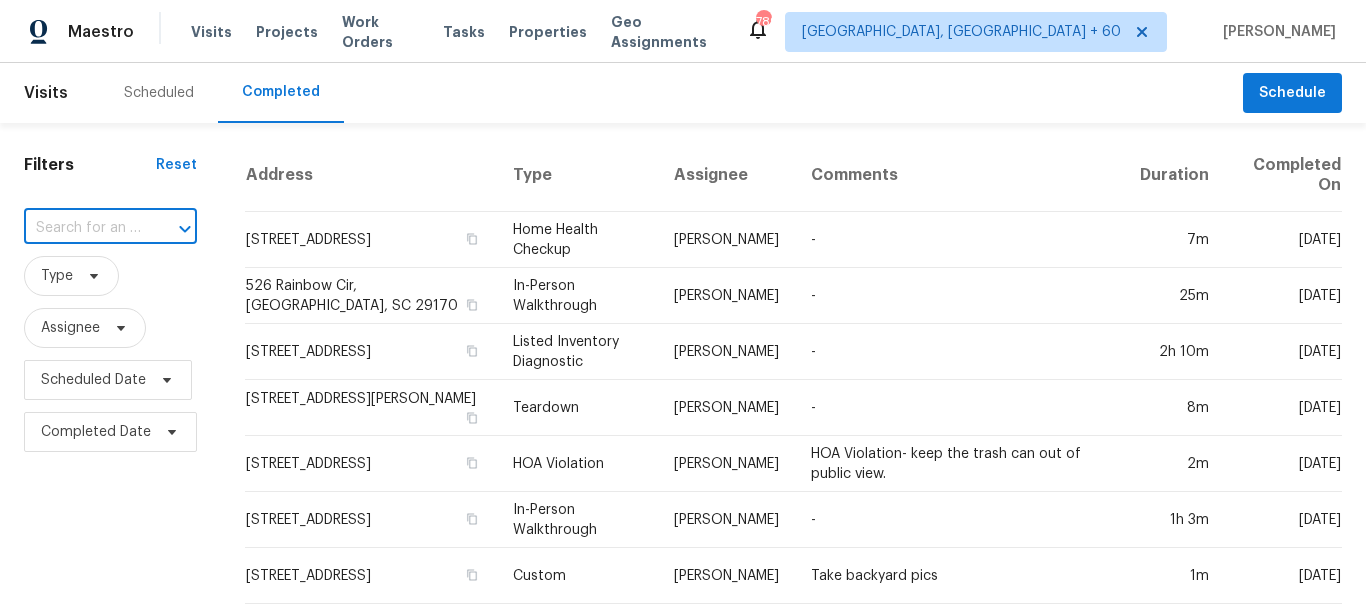 paste on "[STREET_ADDRESS]" 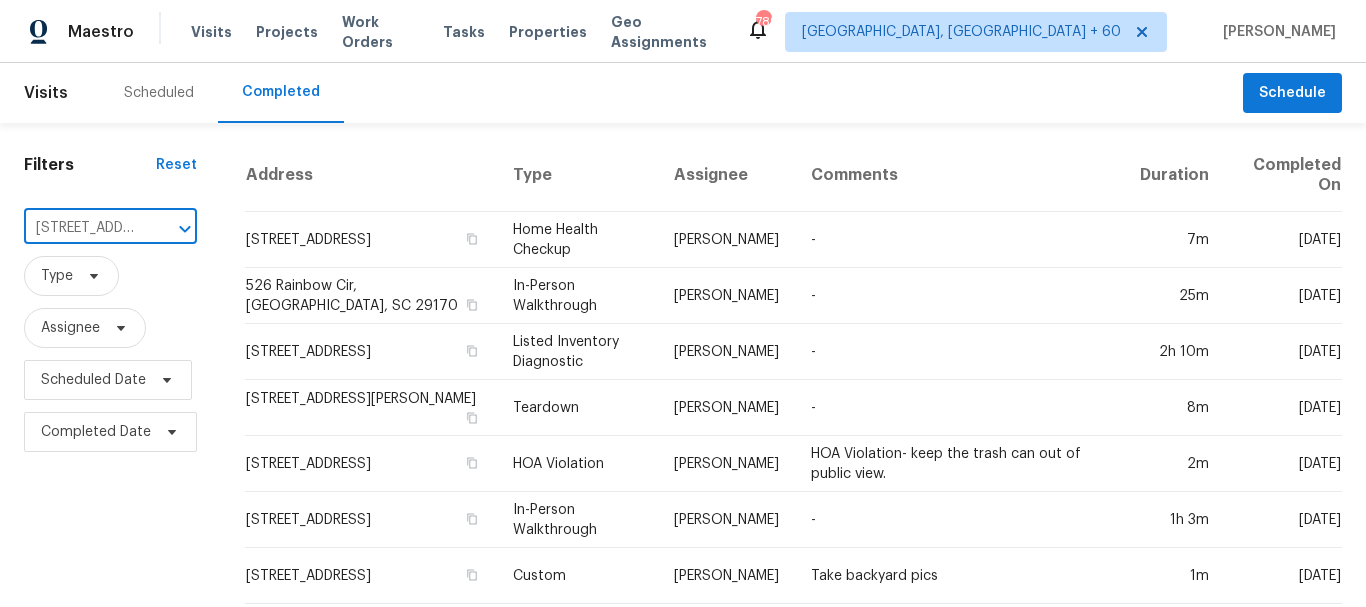 scroll, scrollTop: 0, scrollLeft: 198, axis: horizontal 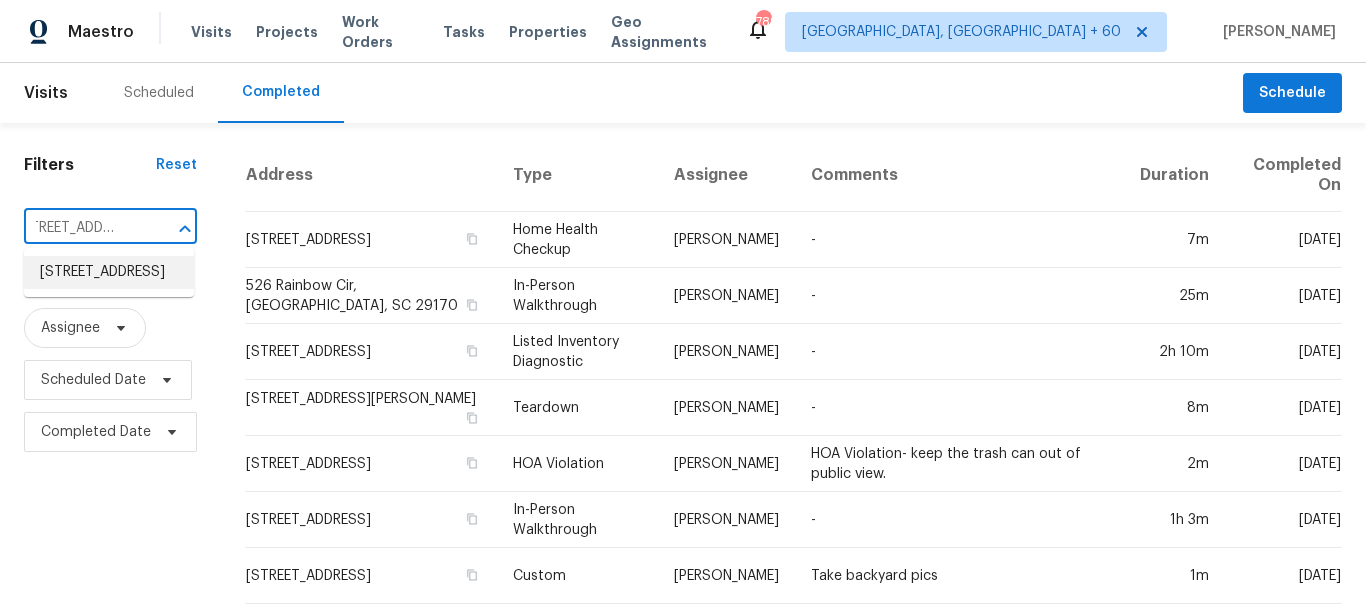 click on "[STREET_ADDRESS]" at bounding box center [109, 272] 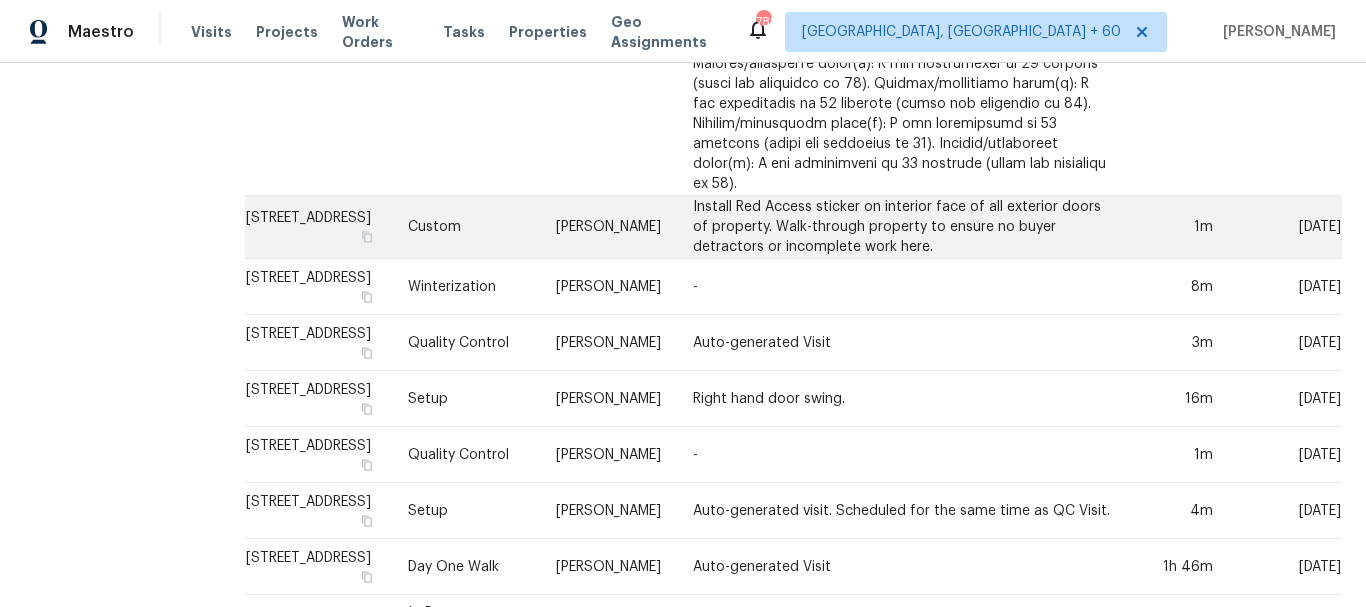 scroll, scrollTop: 1493, scrollLeft: 0, axis: vertical 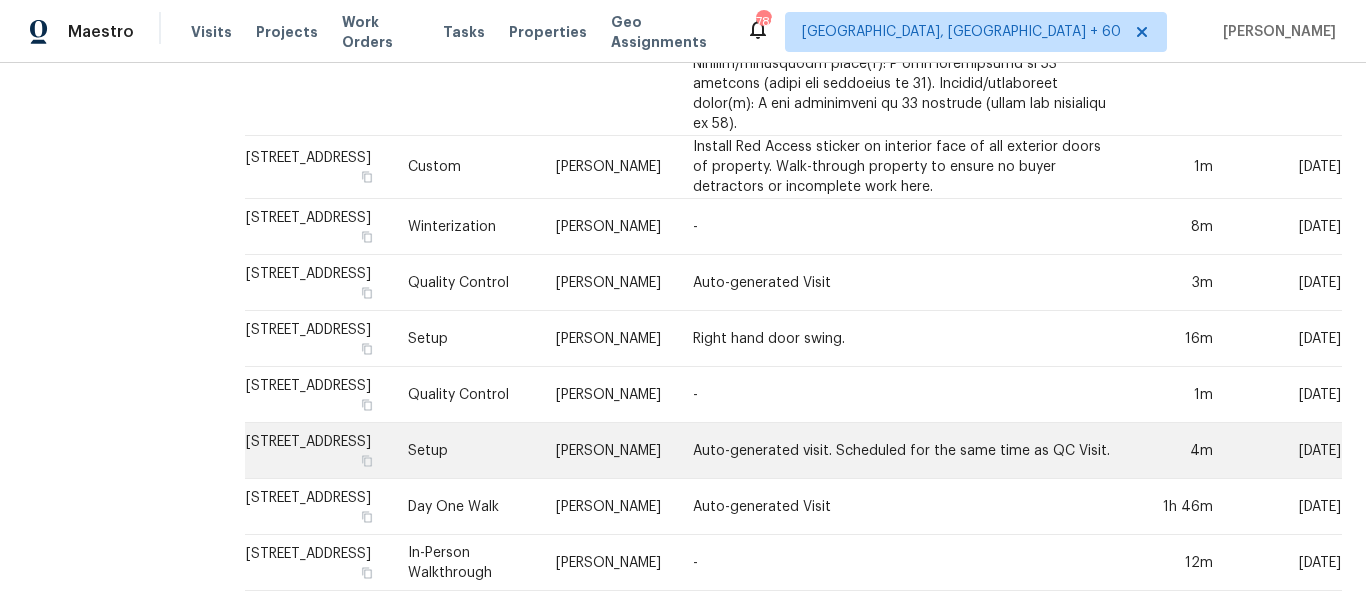 click on "[PERSON_NAME]" at bounding box center [608, 451] 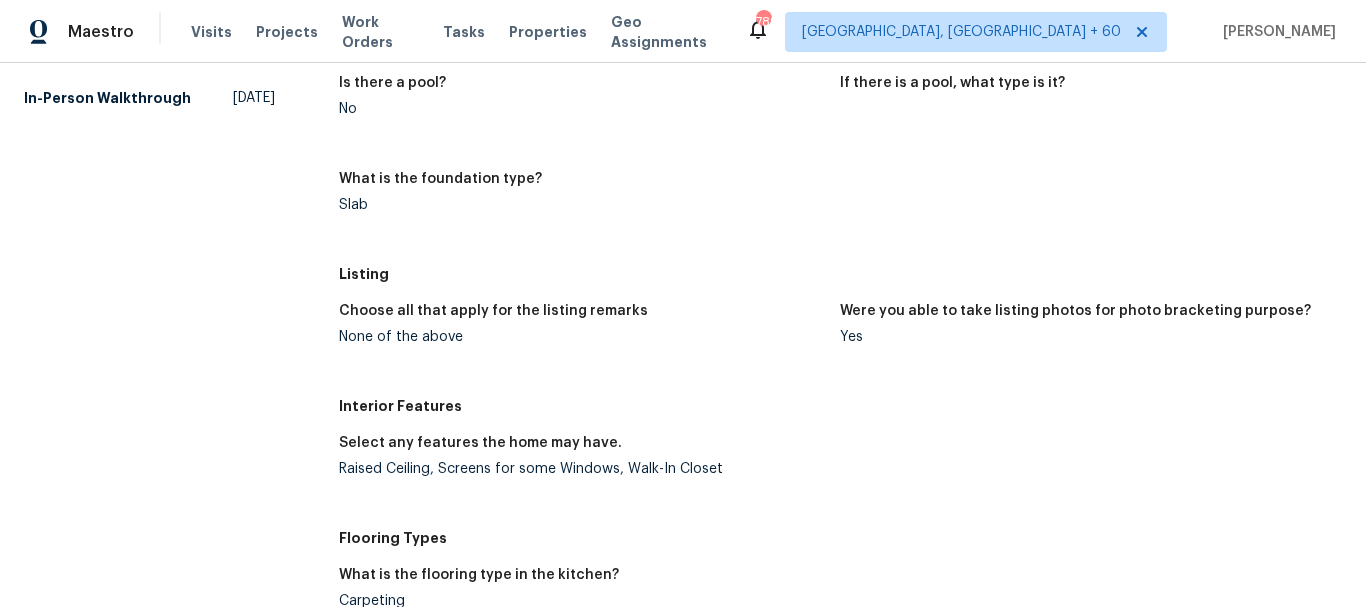 scroll, scrollTop: 1100, scrollLeft: 0, axis: vertical 